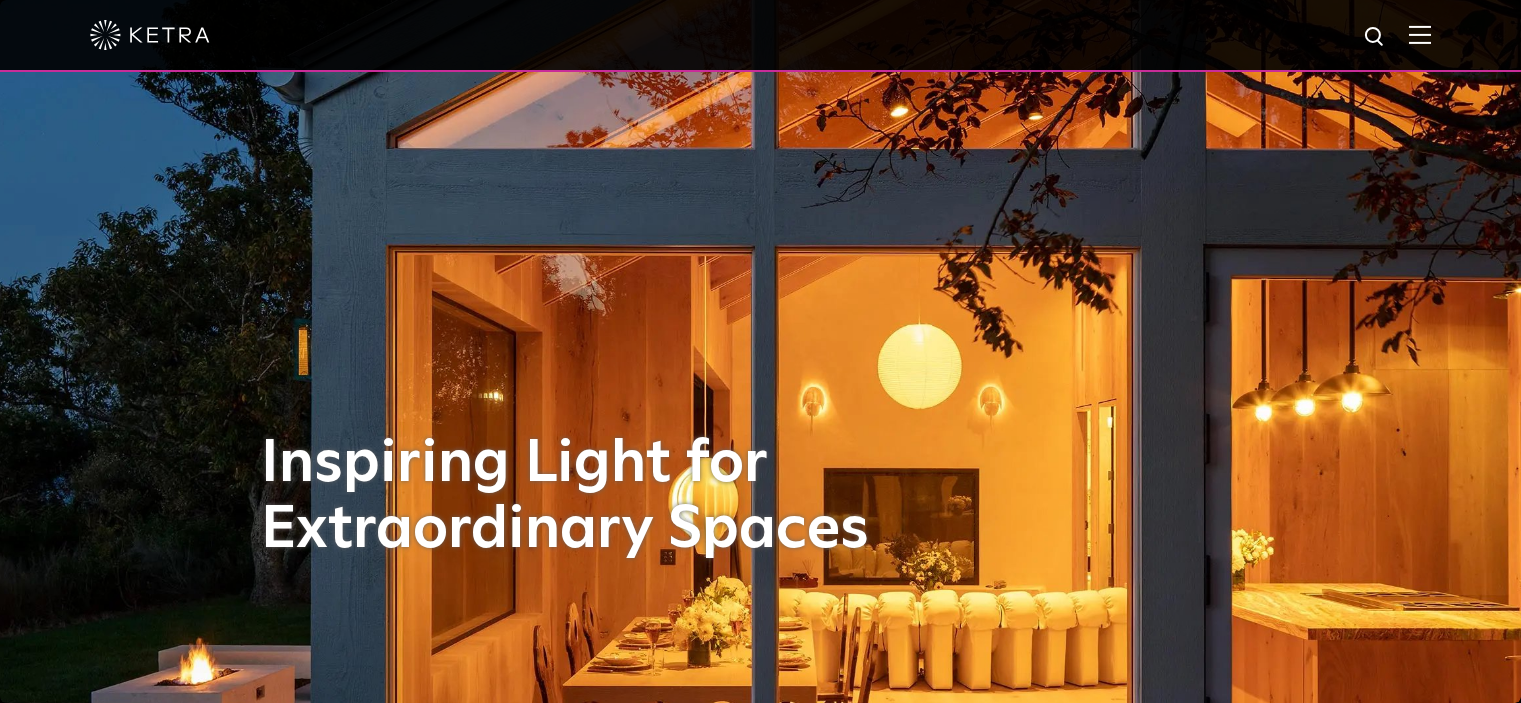 scroll, scrollTop: 0, scrollLeft: 0, axis: both 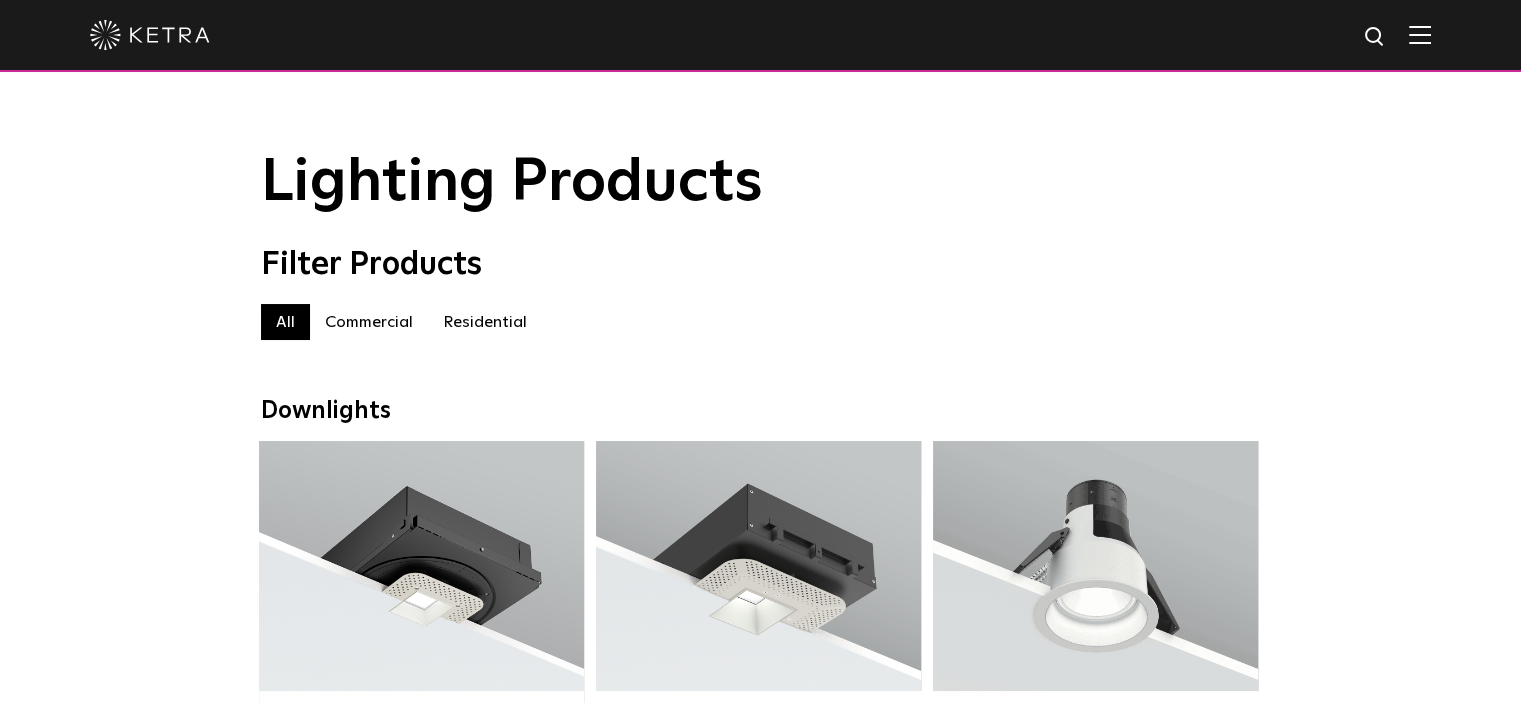 click at bounding box center [760, 35] 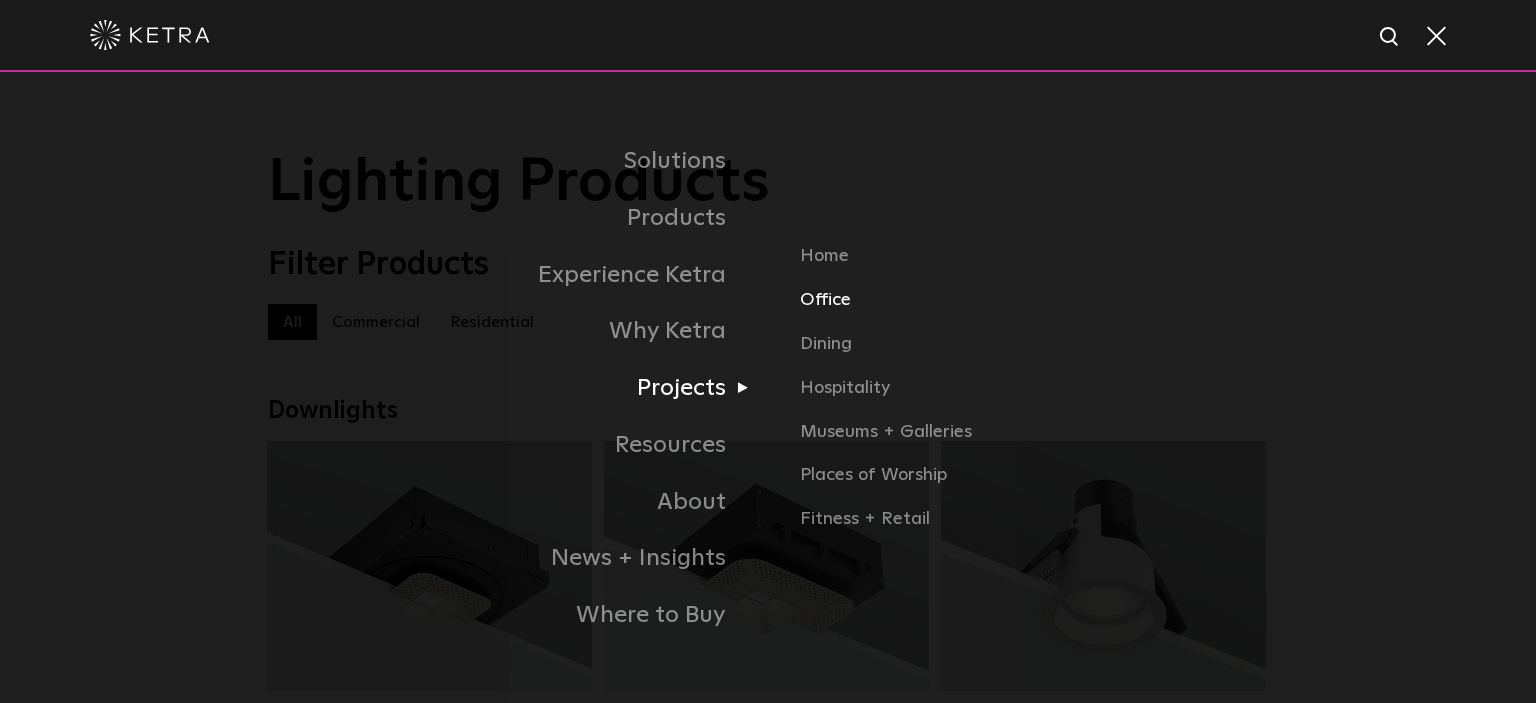 click on "Office" at bounding box center [1034, 308] 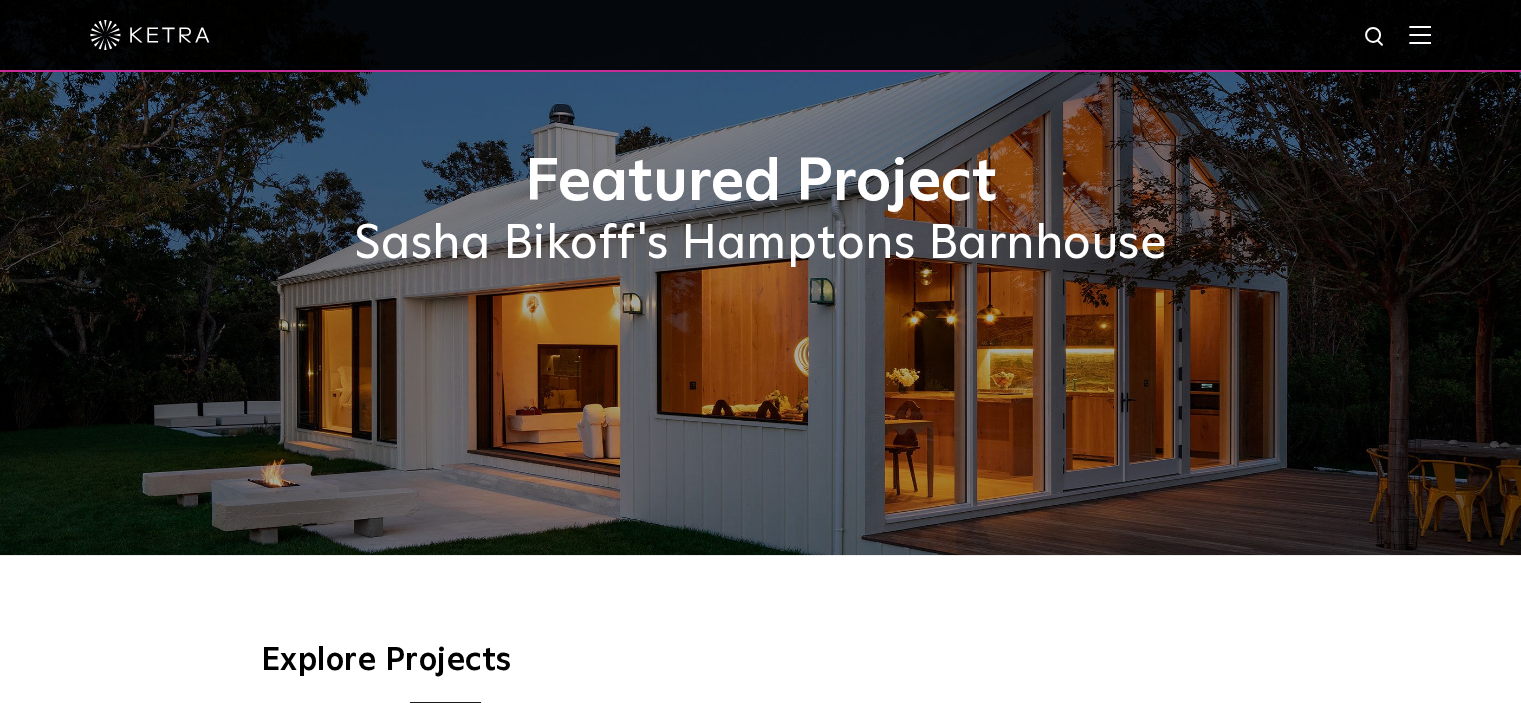 scroll, scrollTop: 0, scrollLeft: 0, axis: both 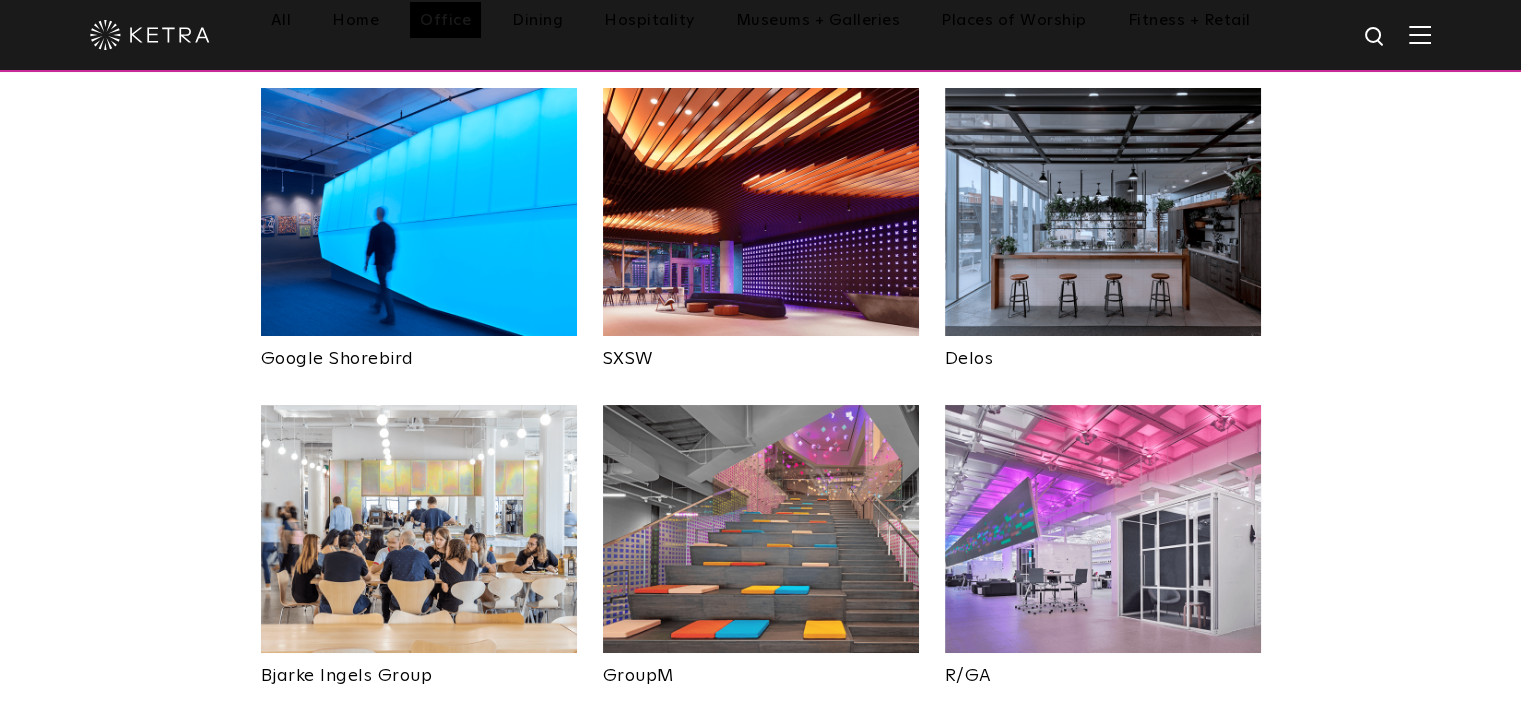 click at bounding box center (1103, 212) 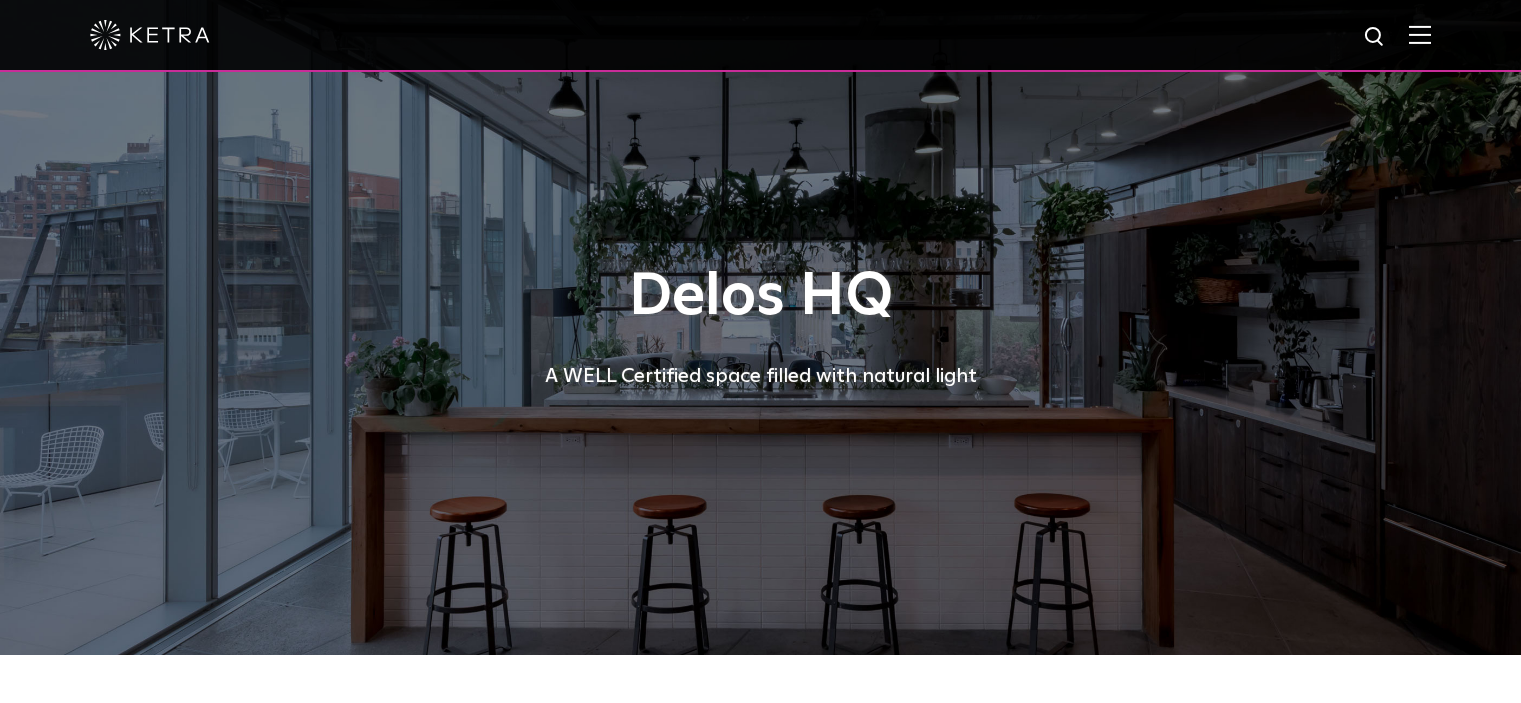 scroll, scrollTop: 0, scrollLeft: 0, axis: both 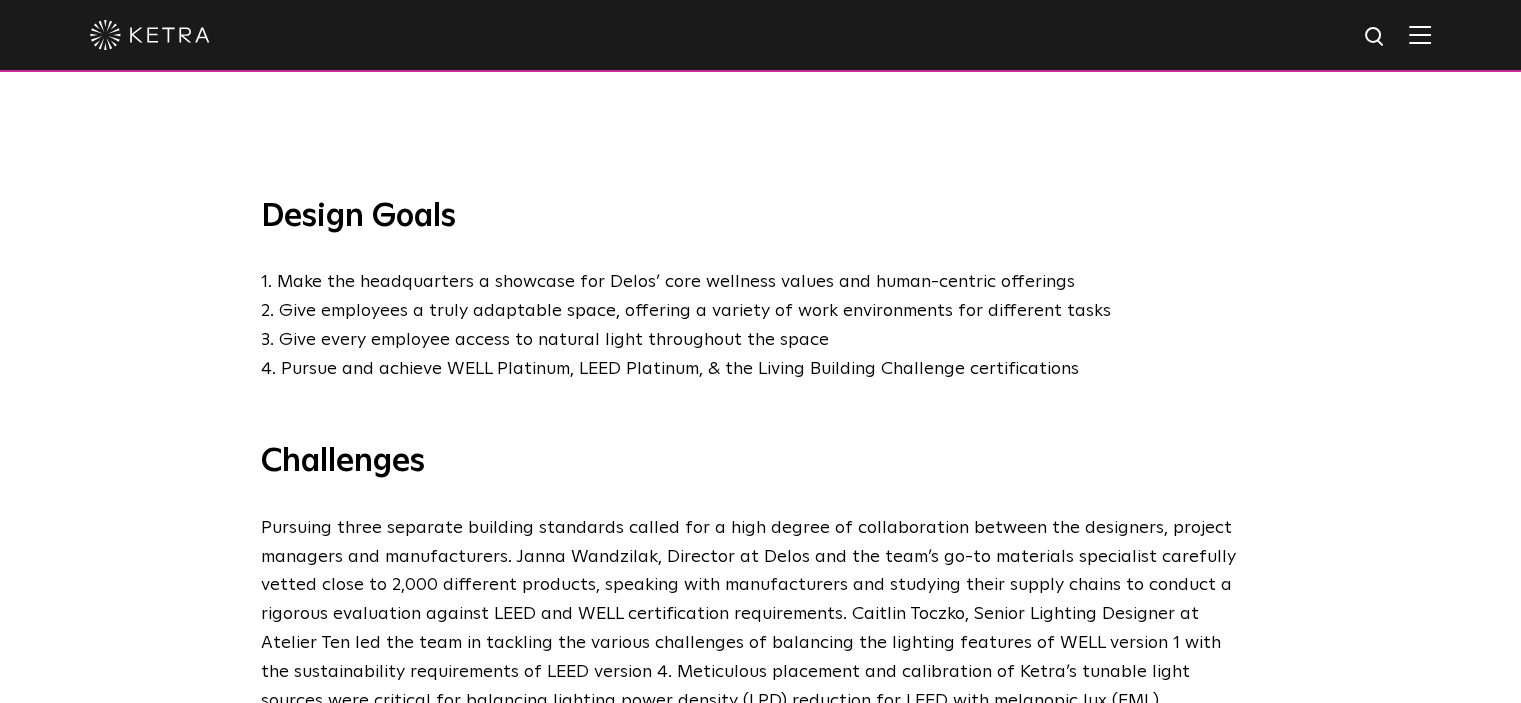 click on "1. Make the headquarters a showcase for Delos’ core wellness values and human-centric offerings 2. Give employees a truly adaptable space, offering a variety of work environments for different tasks 3. Give every employee access to natural light throughout the space 4. Pursue and achieve WELL Platinum, LEED Platinum, & the Living Building Challenge certifications" at bounding box center (756, 340) 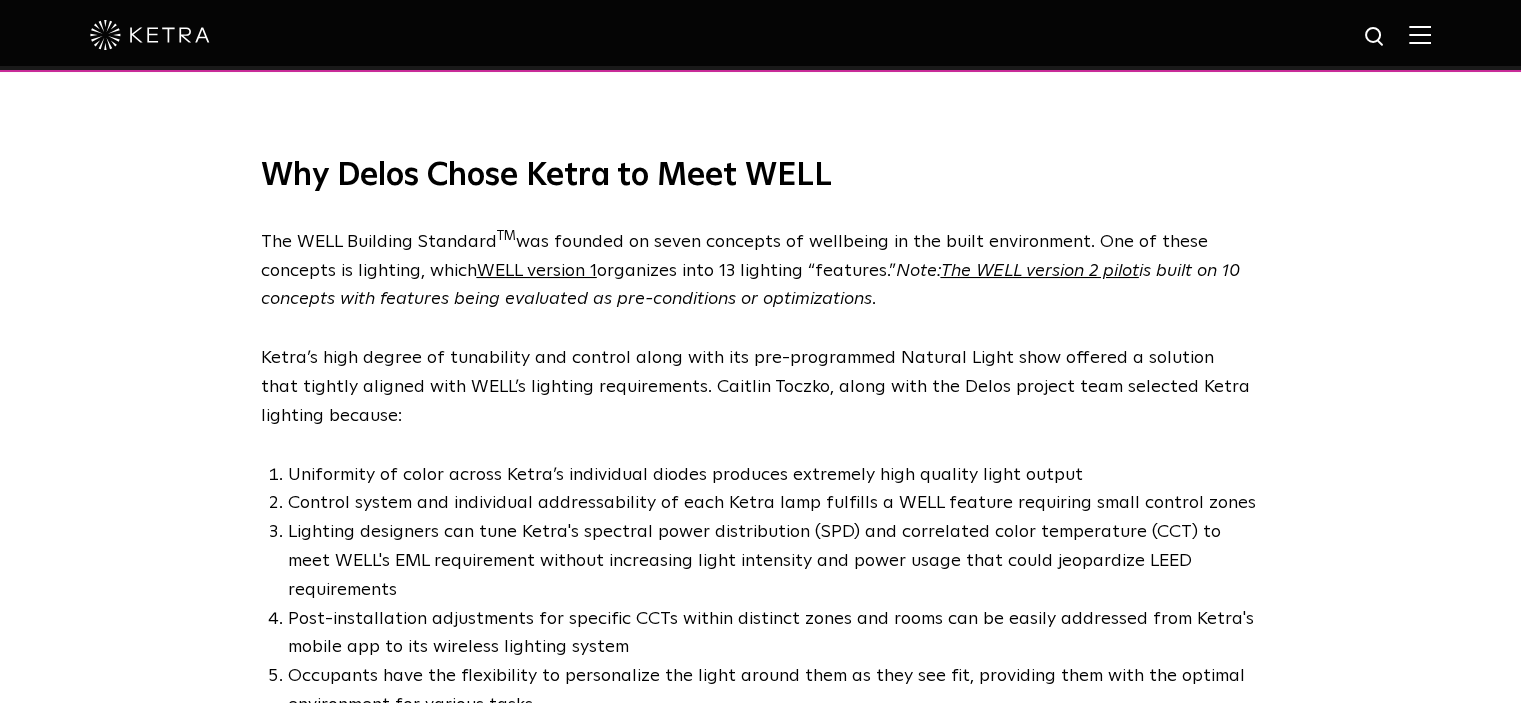 scroll, scrollTop: 2900, scrollLeft: 0, axis: vertical 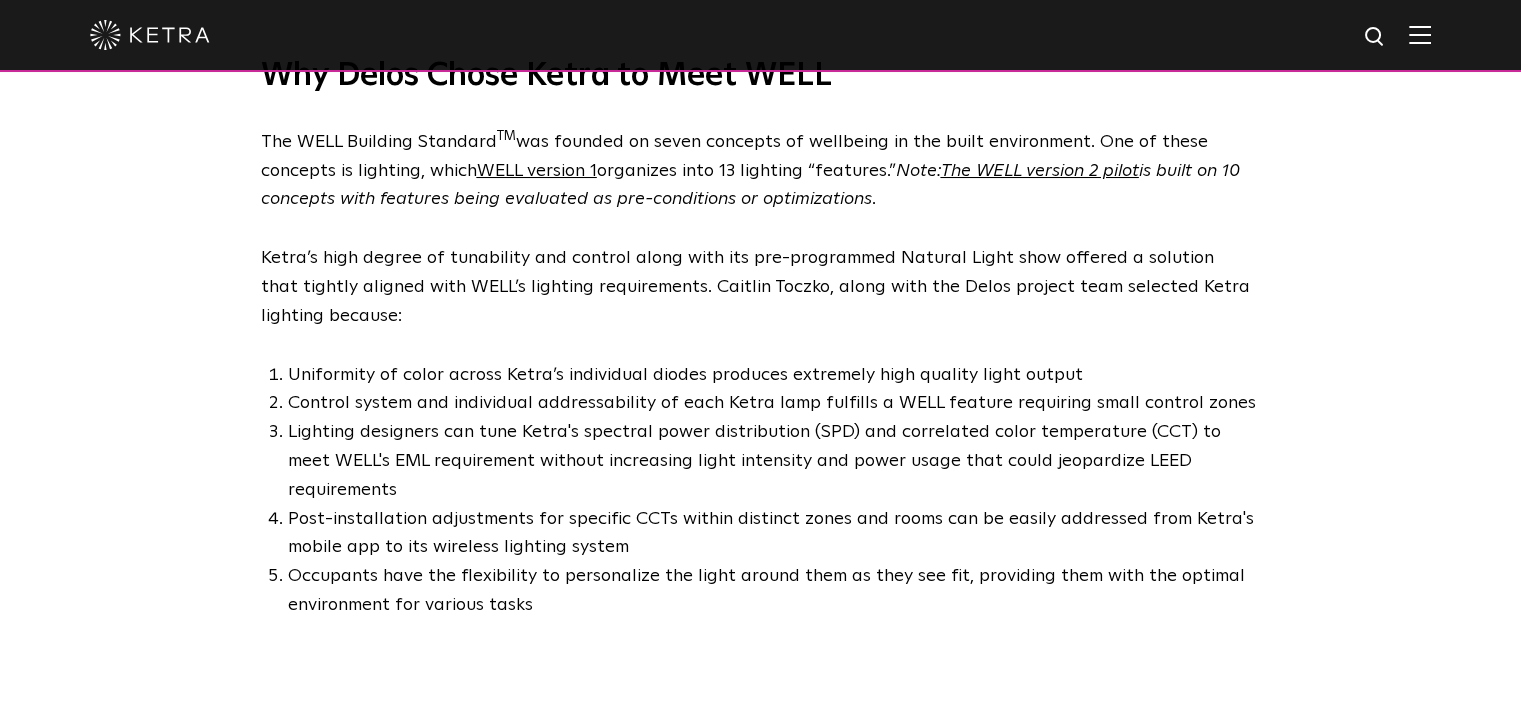 click on "Why Delos Chose Ketra to Meet WELL
The WELL Building Standard TM  was founded on seven concepts of wellbeing in the built environment. One of these concepts is lighting, which  WELL version 1  organizes into 13 lighting “features.”  Note:  The WELL version 2 pilot  is built on 10 concepts with features being evaluated as pre-conditions or optimizations .
Ketra’s high degree of tunability and control along with its pre-programmed Natural Light show offered a solution that tightly aligned with WELL’s lighting requirements. Caitlin Toczko, along with the Delos project team selected Ketra lighting because:
Uniformity of color across Ketra’s individual diodes produces extremely high quality light output
Control system and individual addressability of each Ketra lamp fulfills a WELL feature requiring small control zones
Occupants have the flexibility to personalize the light around them as they see fit, providing them with the optimal environment for various tasks" at bounding box center (760, 353) 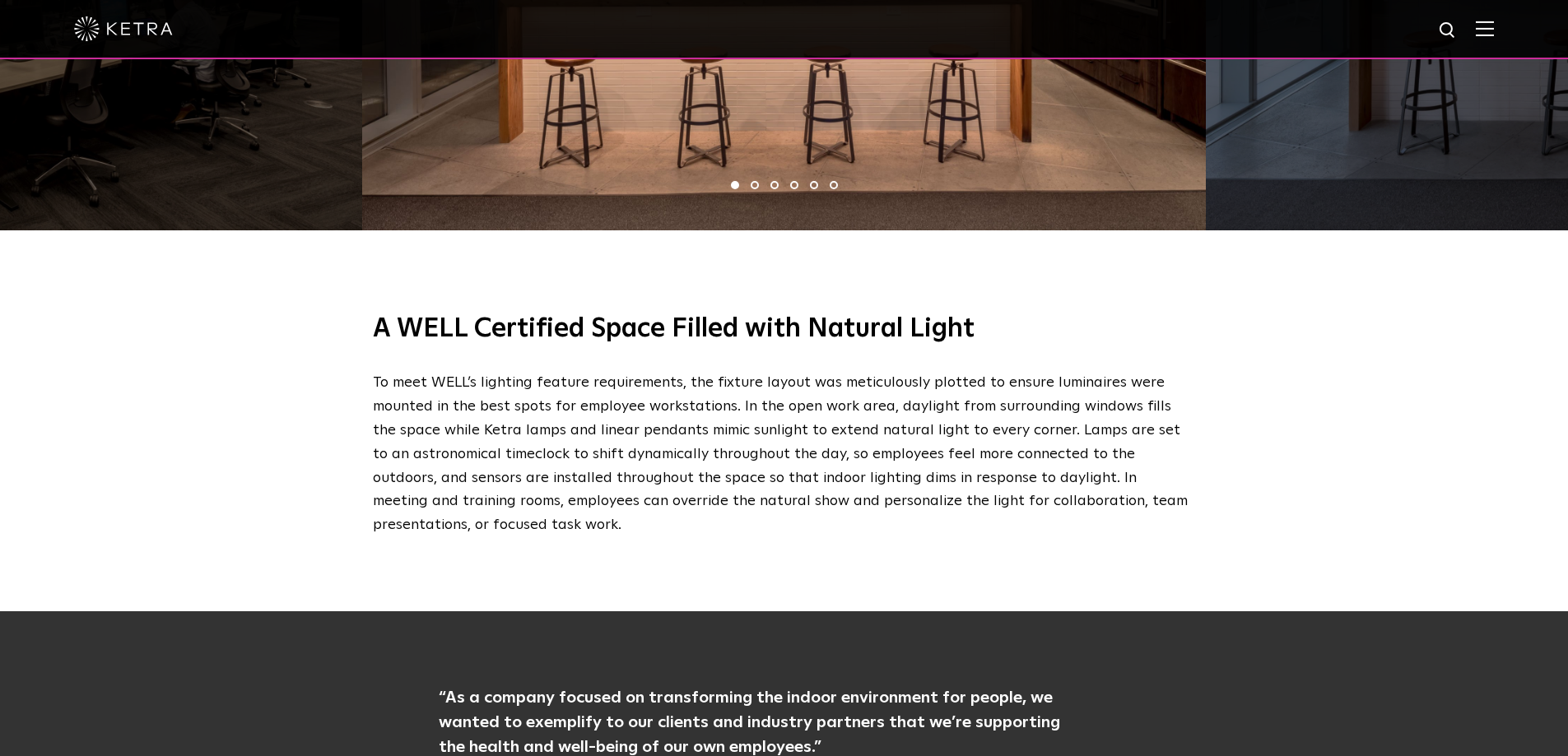 scroll, scrollTop: 2875, scrollLeft: 0, axis: vertical 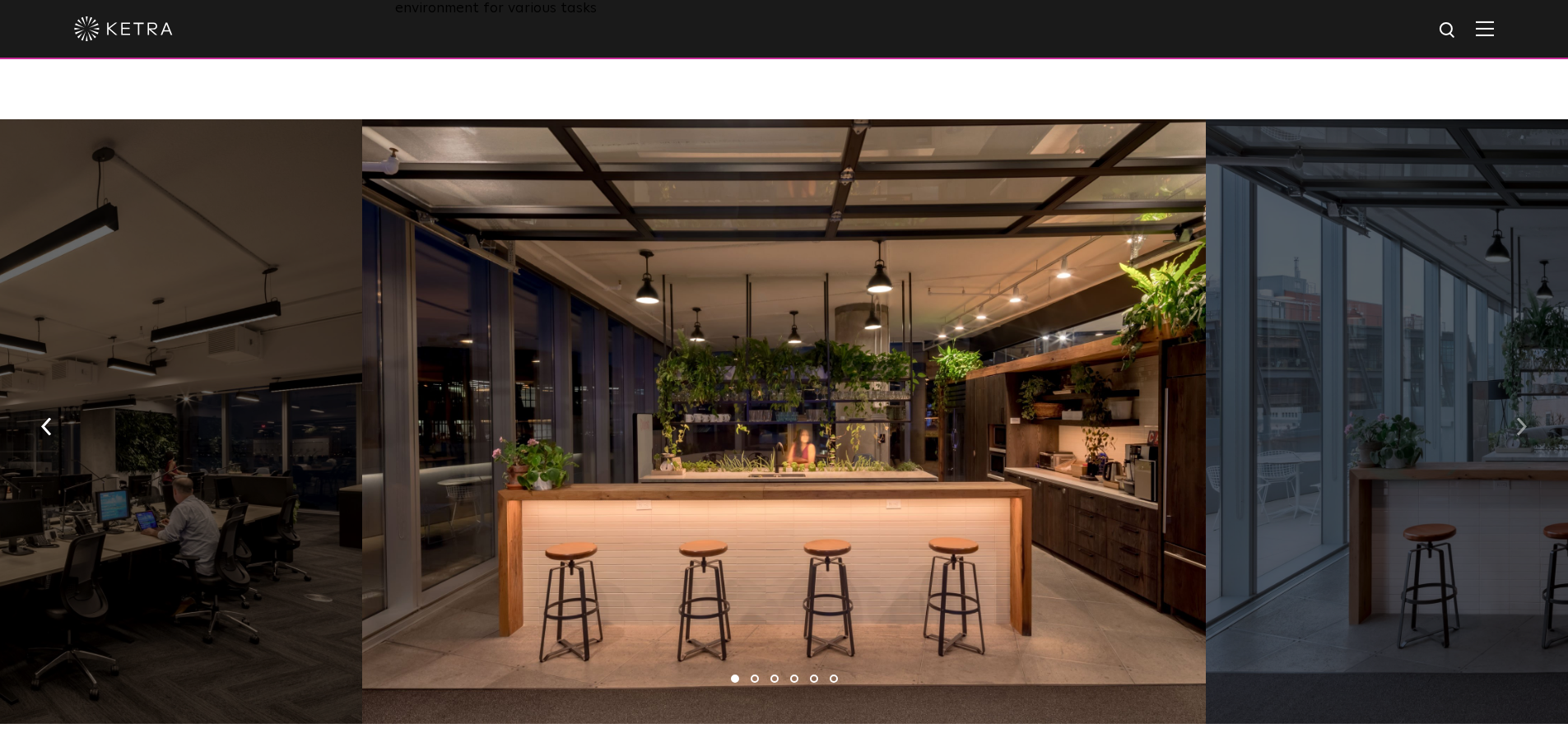 click at bounding box center [1521, 425] 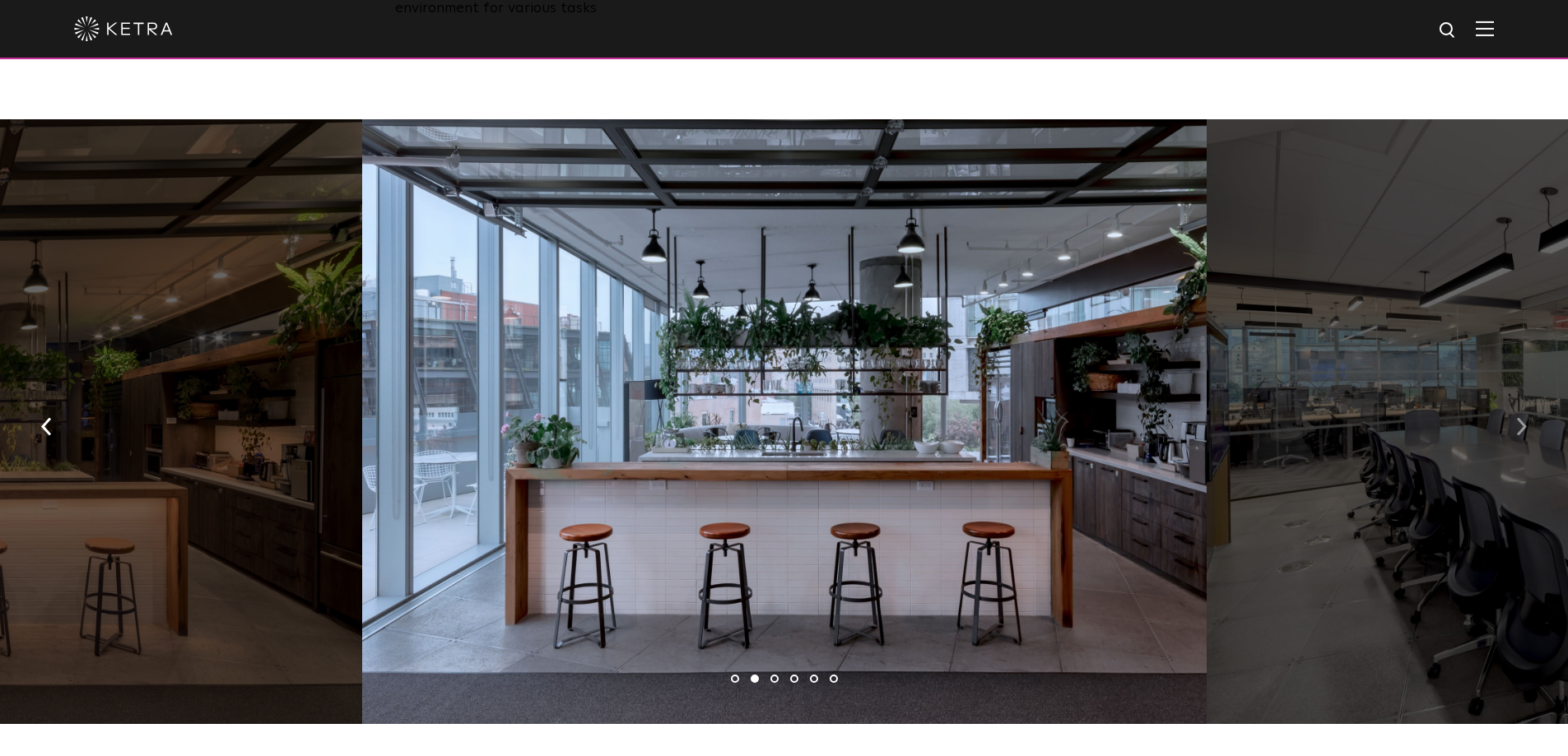 click at bounding box center (1521, 425) 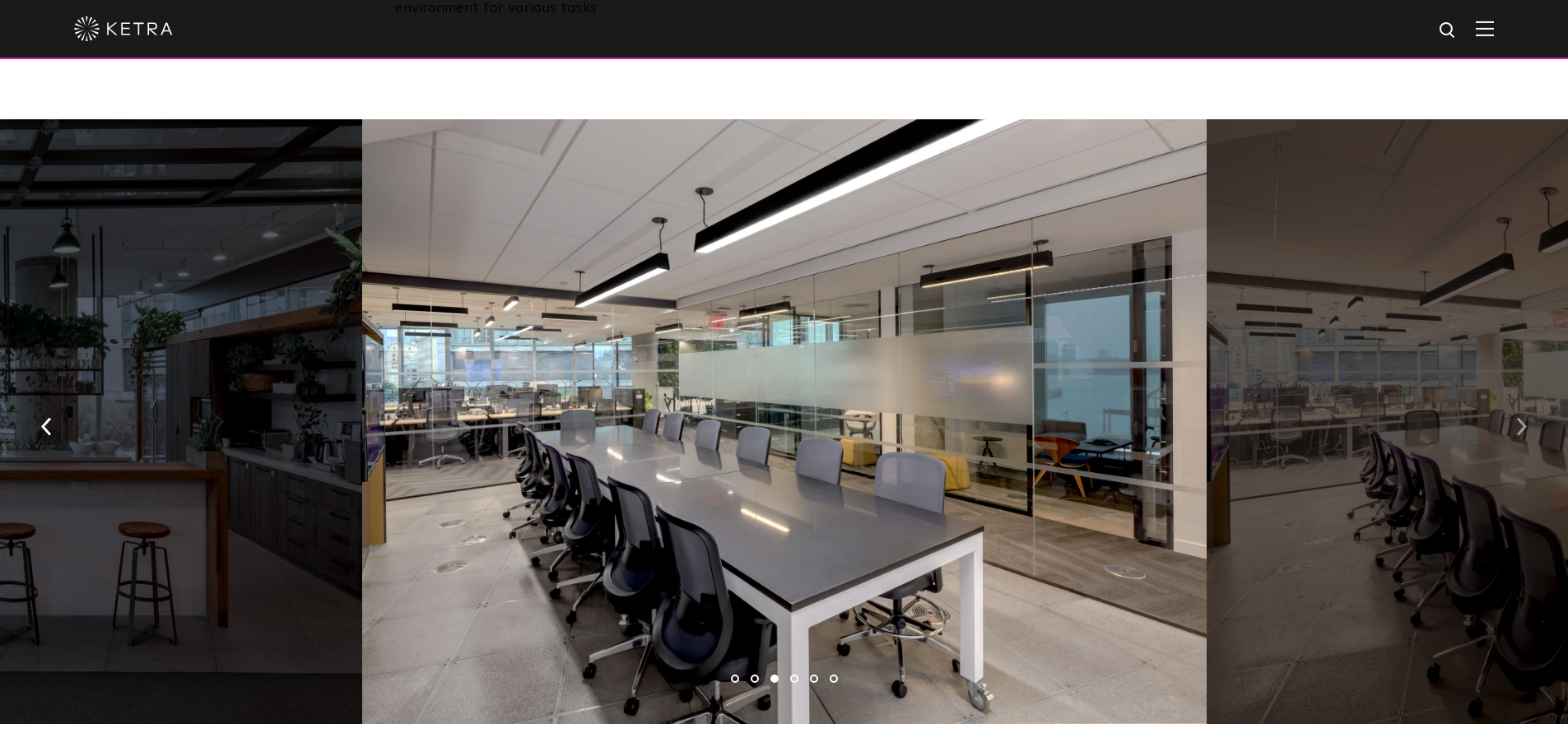 click at bounding box center (1521, 425) 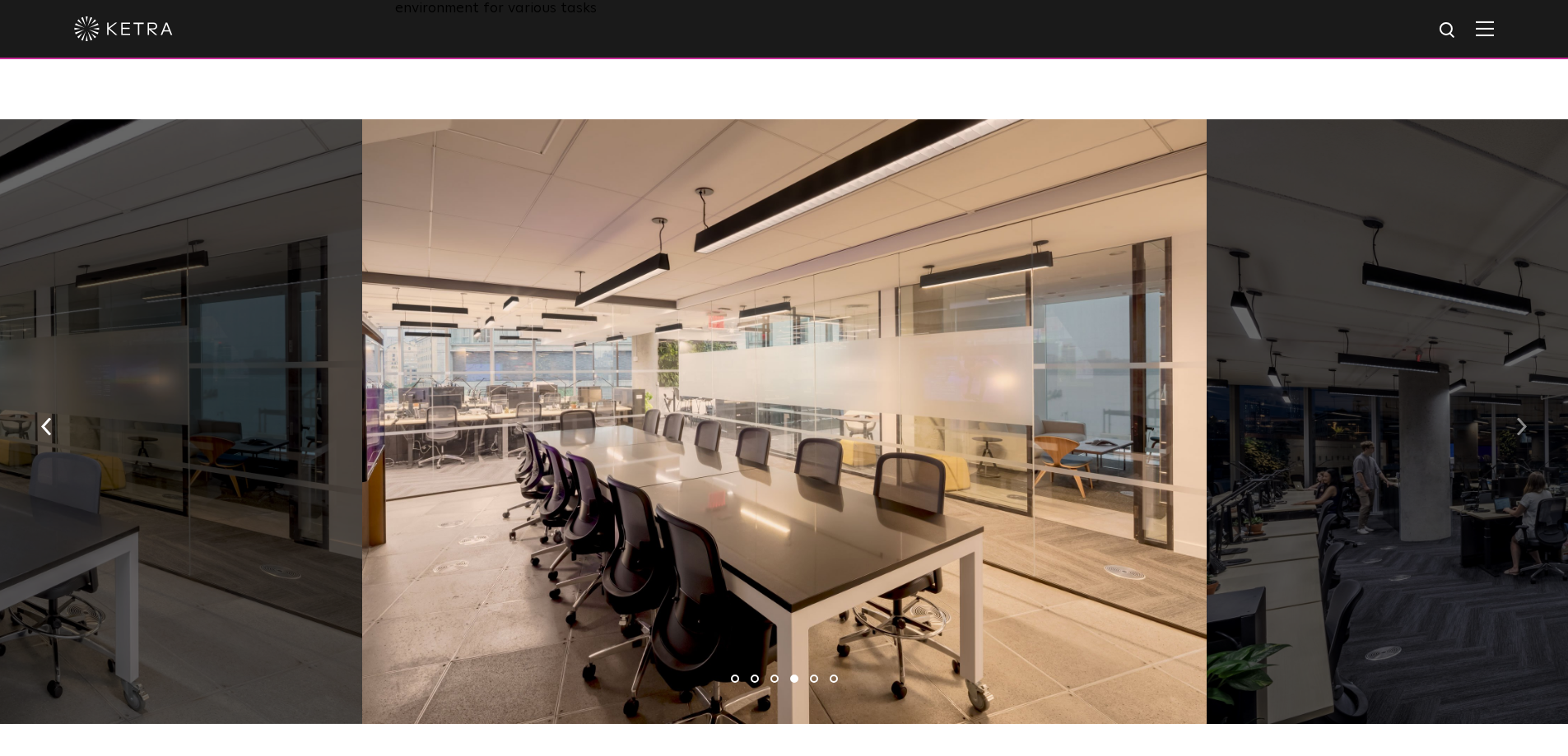 click at bounding box center (1521, 425) 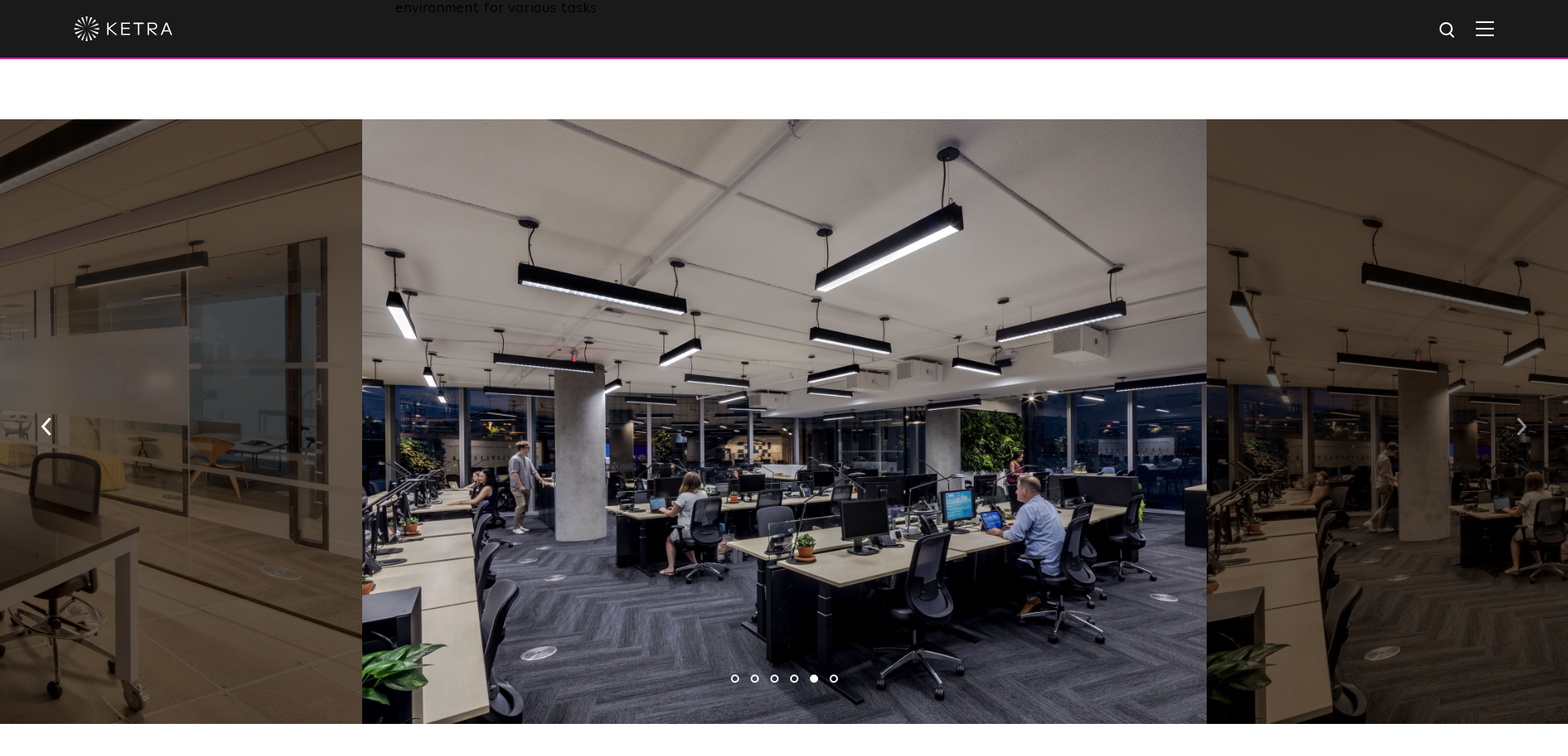 click at bounding box center (1521, 425) 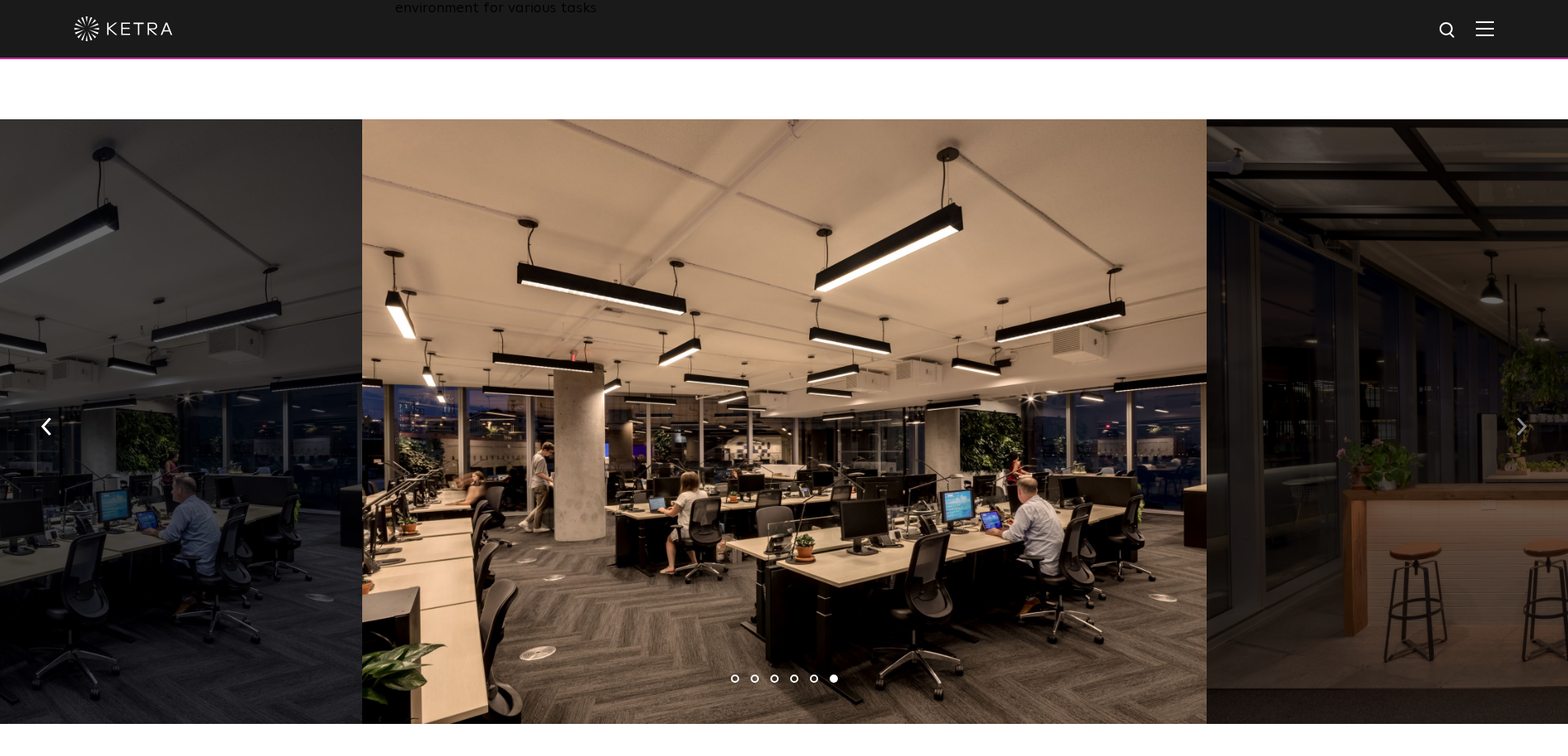 click at bounding box center (1521, 425) 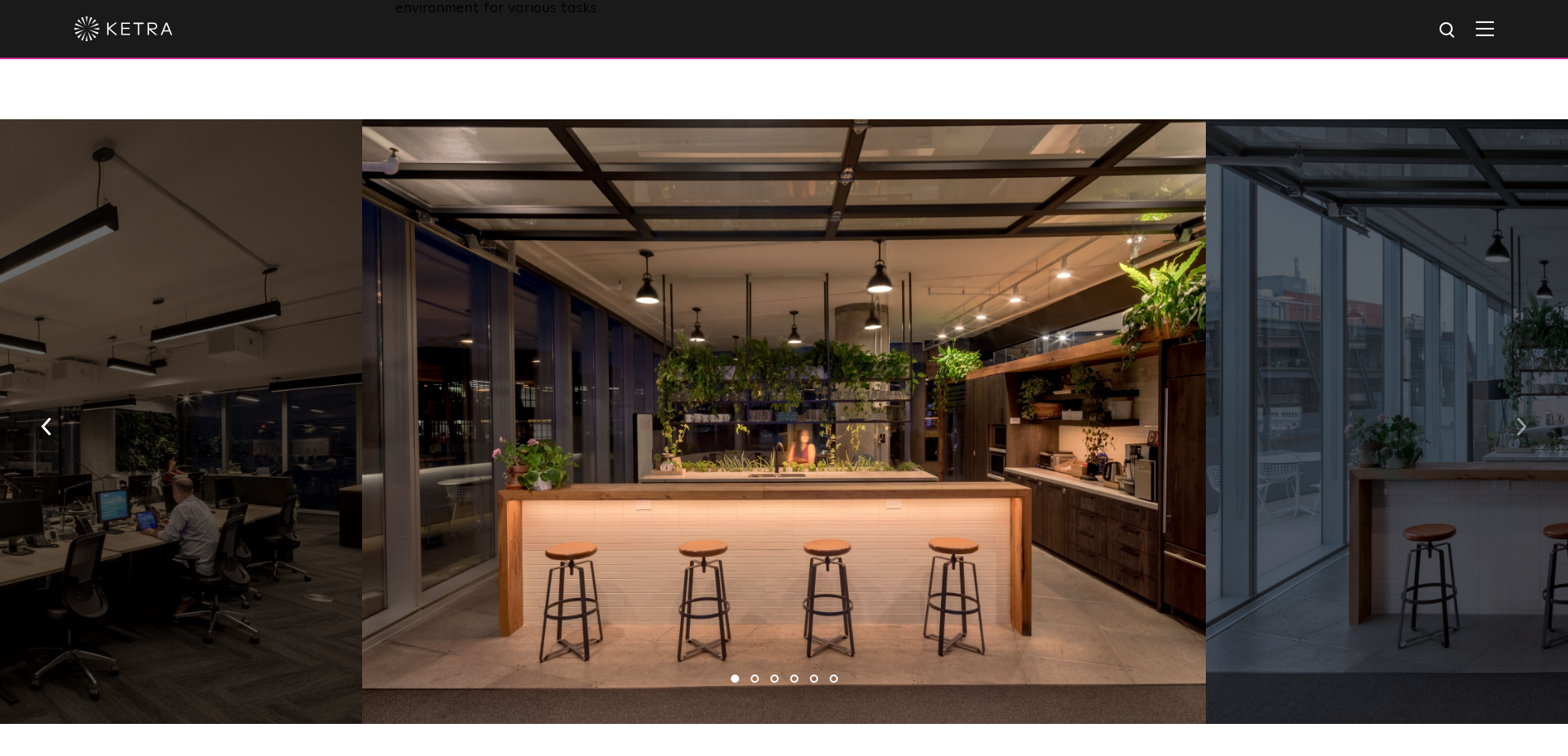 click at bounding box center (1521, 427) 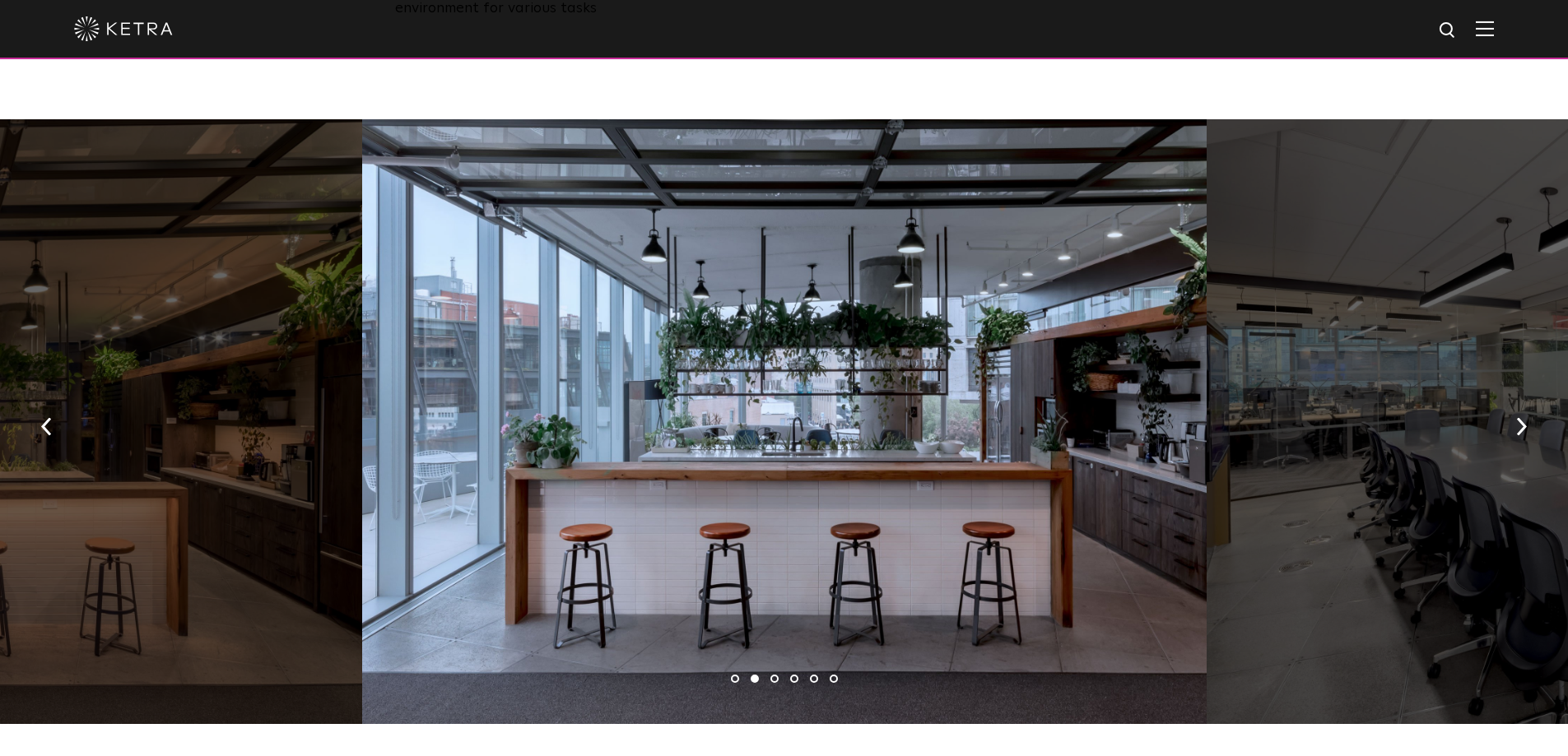 click at bounding box center [784, 421] 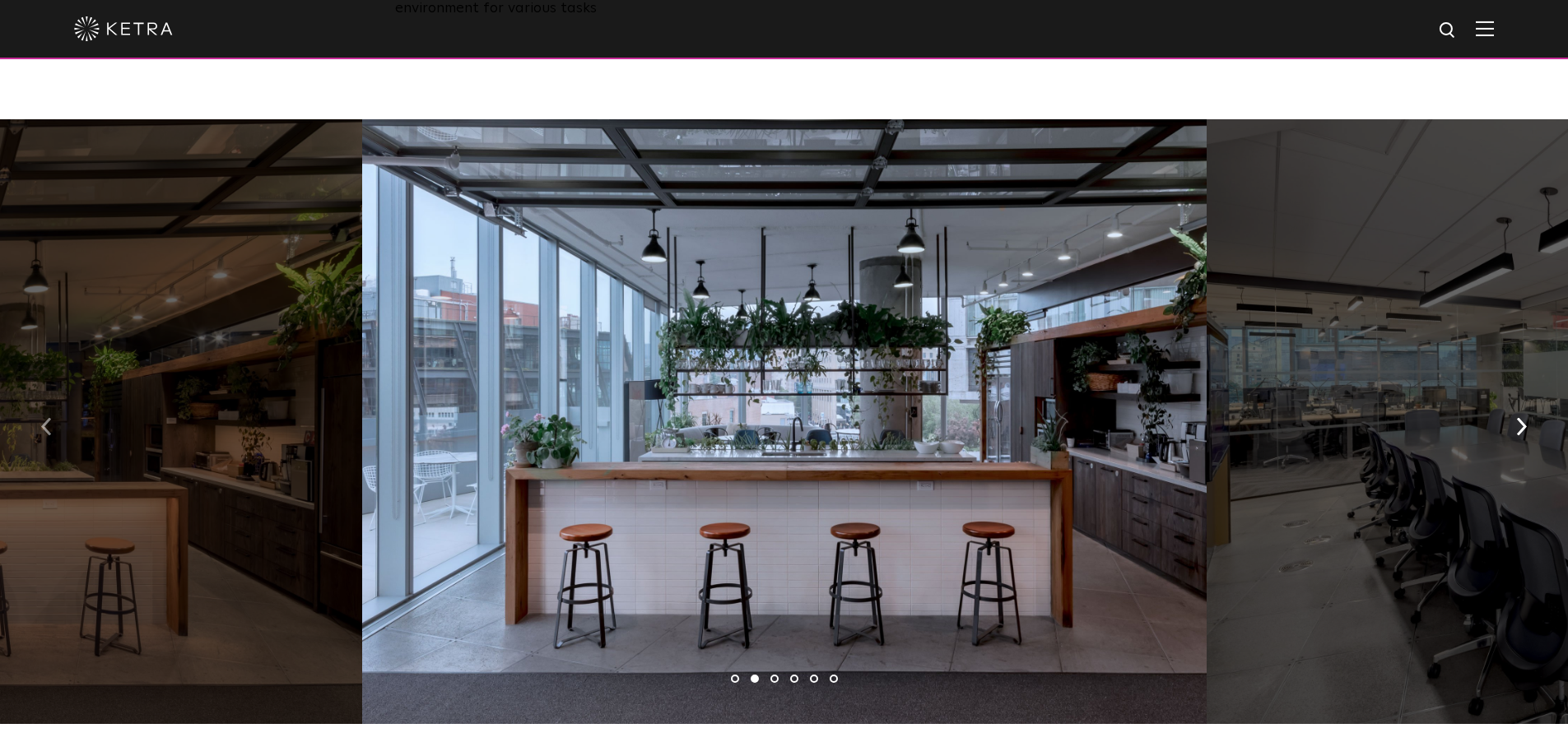 click at bounding box center (46, 427) 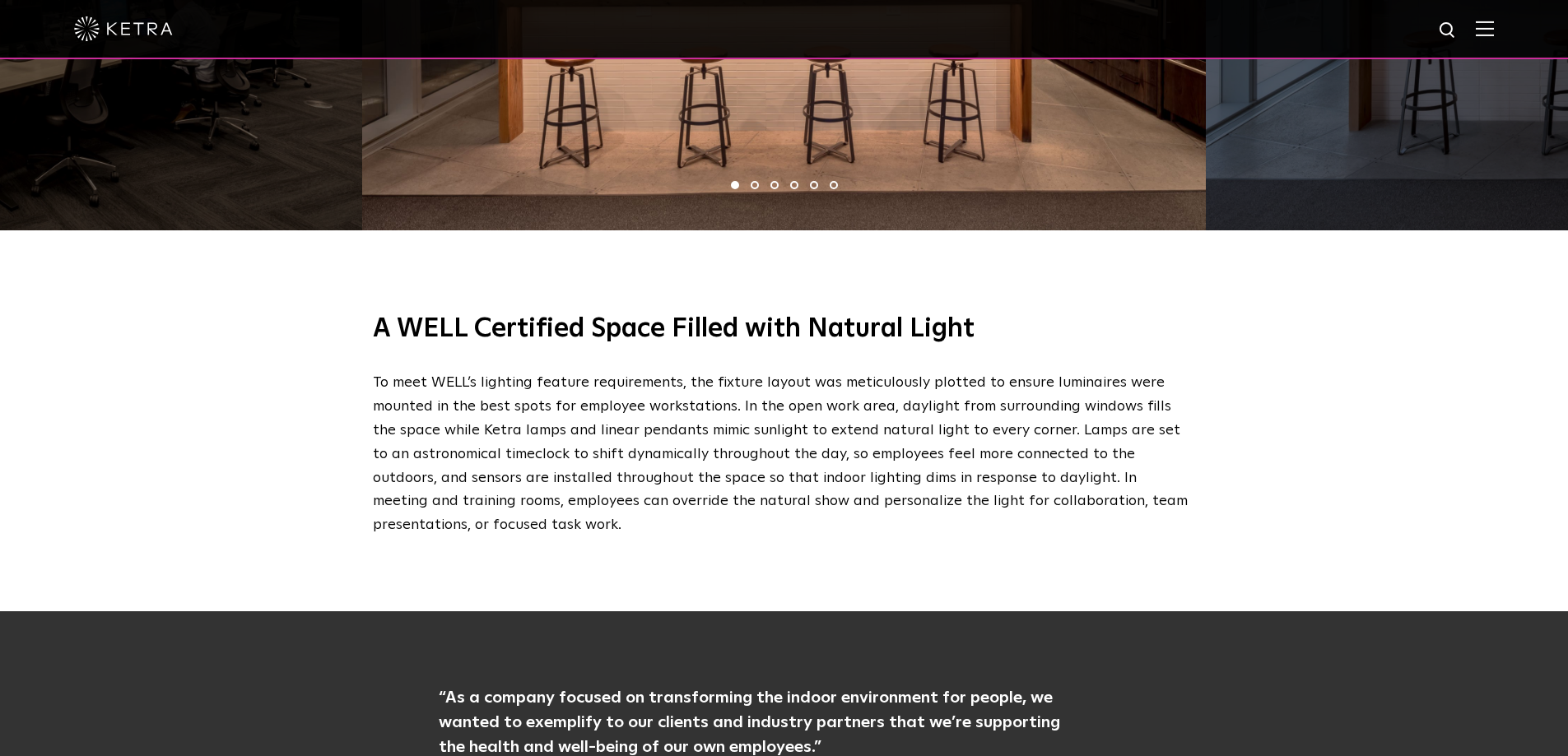 scroll, scrollTop: 3451, scrollLeft: 0, axis: vertical 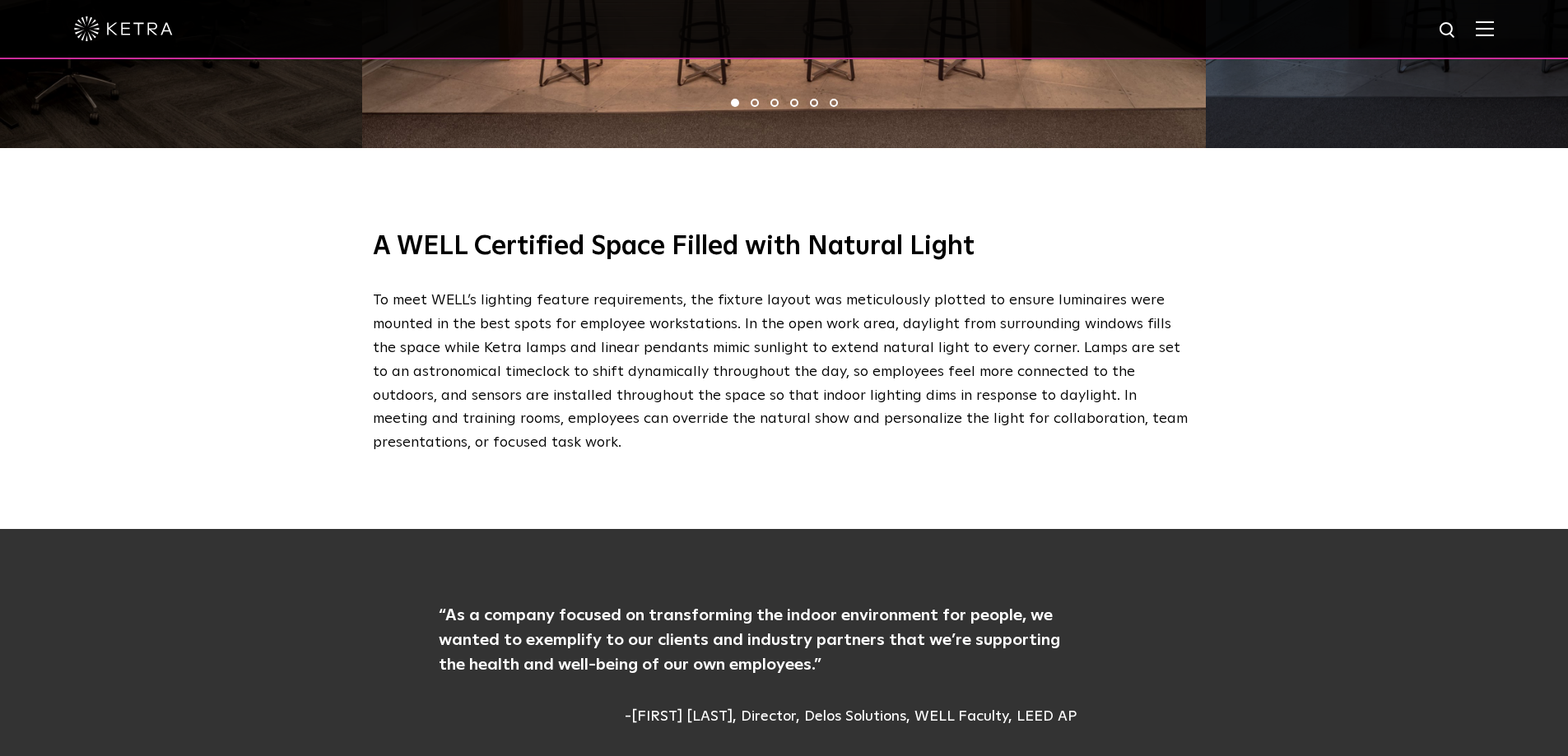 click on "A WELL Certified Space Filled with Natural Light
To meet WELL’s lighting feature requirements, the fixture layout was meticulously plotted to ensure luminaires were mounted in the best spots for employee workstations. In the open work area, daylight from surrounding windows fills the space while Ketra lamps and linear pendants mimic sunlight to extend natural light to every corner. Lamps are set to an astronomical timeclock to shift dynamically throughout the day, so employees feel more connected to the outdoors, and sensors are installed throughout the space so that indoor lighting dims in response to daylight. In meeting and training rooms, employees can override the natural show and personalize the light for collaboration, team presentations, or focused task work." at bounding box center [784, 342] 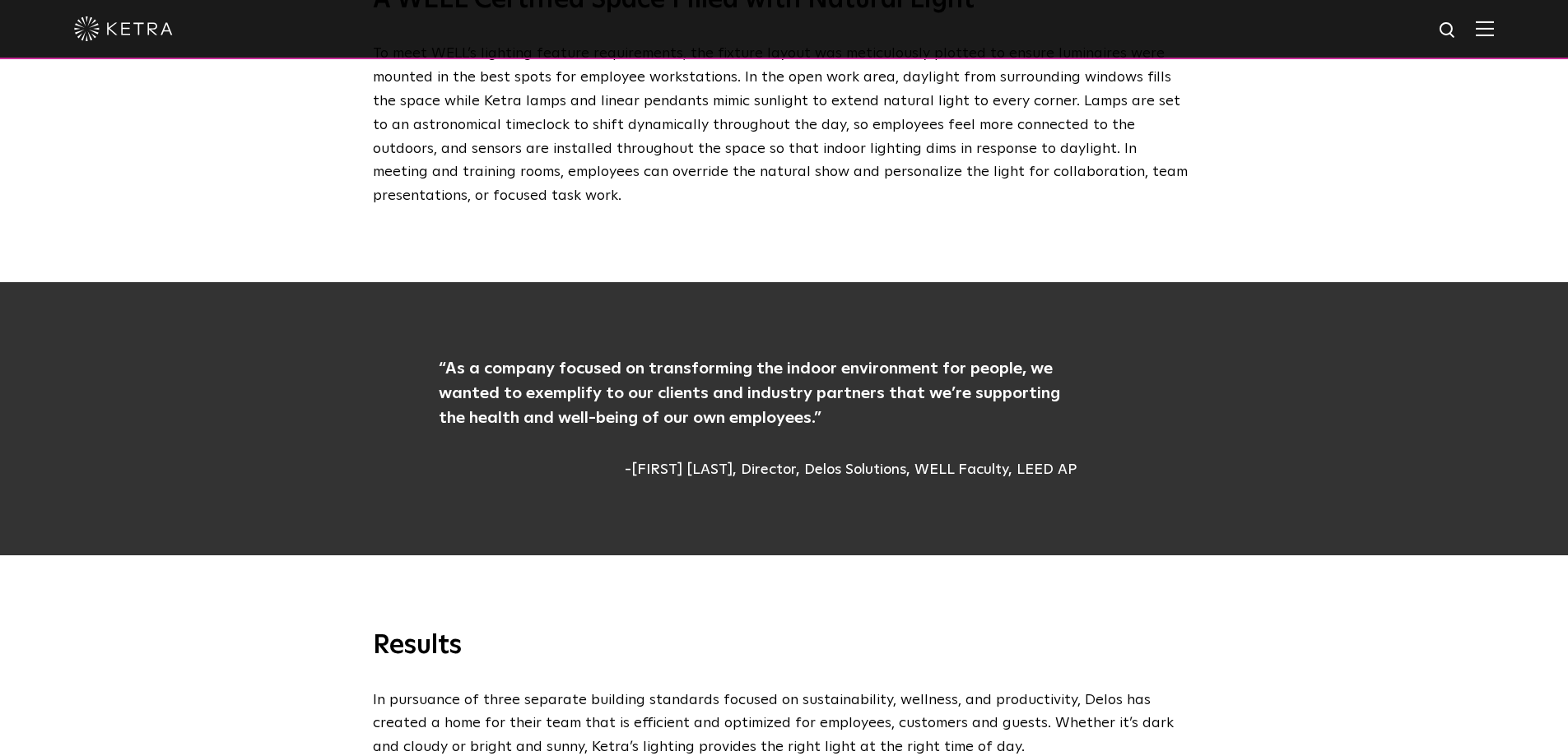 scroll, scrollTop: 3780, scrollLeft: 0, axis: vertical 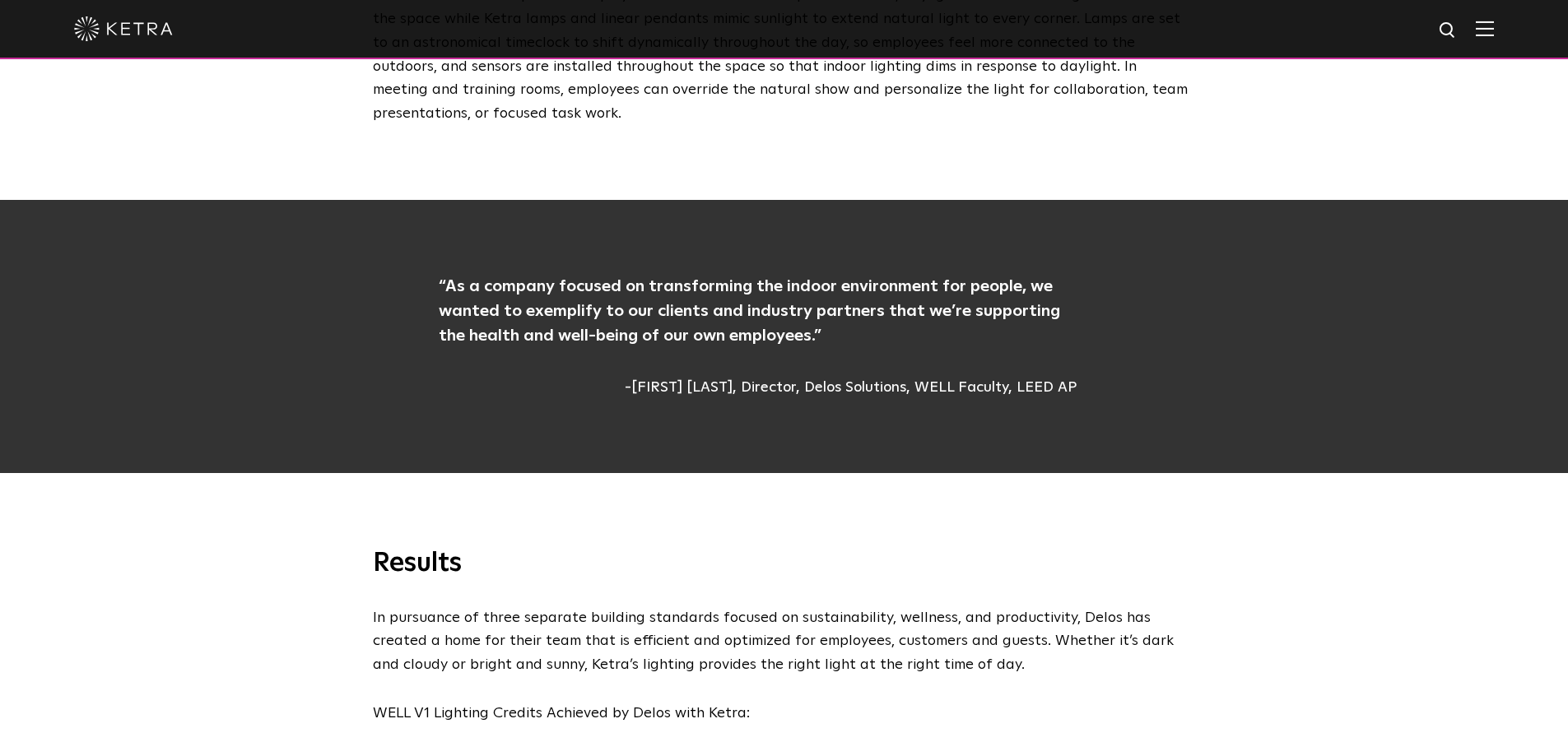 click on "Results
In pursuance of three separate building standards focused on sustainability, wellness, and productivity, Delos has created a home for their team that is efficient and optimized for employees, customers and guests. Whether it’s dark and cloudy or bright and sunny, Ketra’s lighting provides the right light at the right time of day.
WELL V1 Lighting Credits Achieved by Delos with Ketra:
Feature 53 Visual Lighting Design
Feature 54 Circadian Lighting Design
Feature 55 Electric Light Glare Control
Feature 56 Solar Glare Control
Feature 57 Low-Glare Workstation Design
Feature 58 Color Quality
Feature 61 Right to Light
Feature 62 Daylight Modelling" at bounding box center (784, 706) 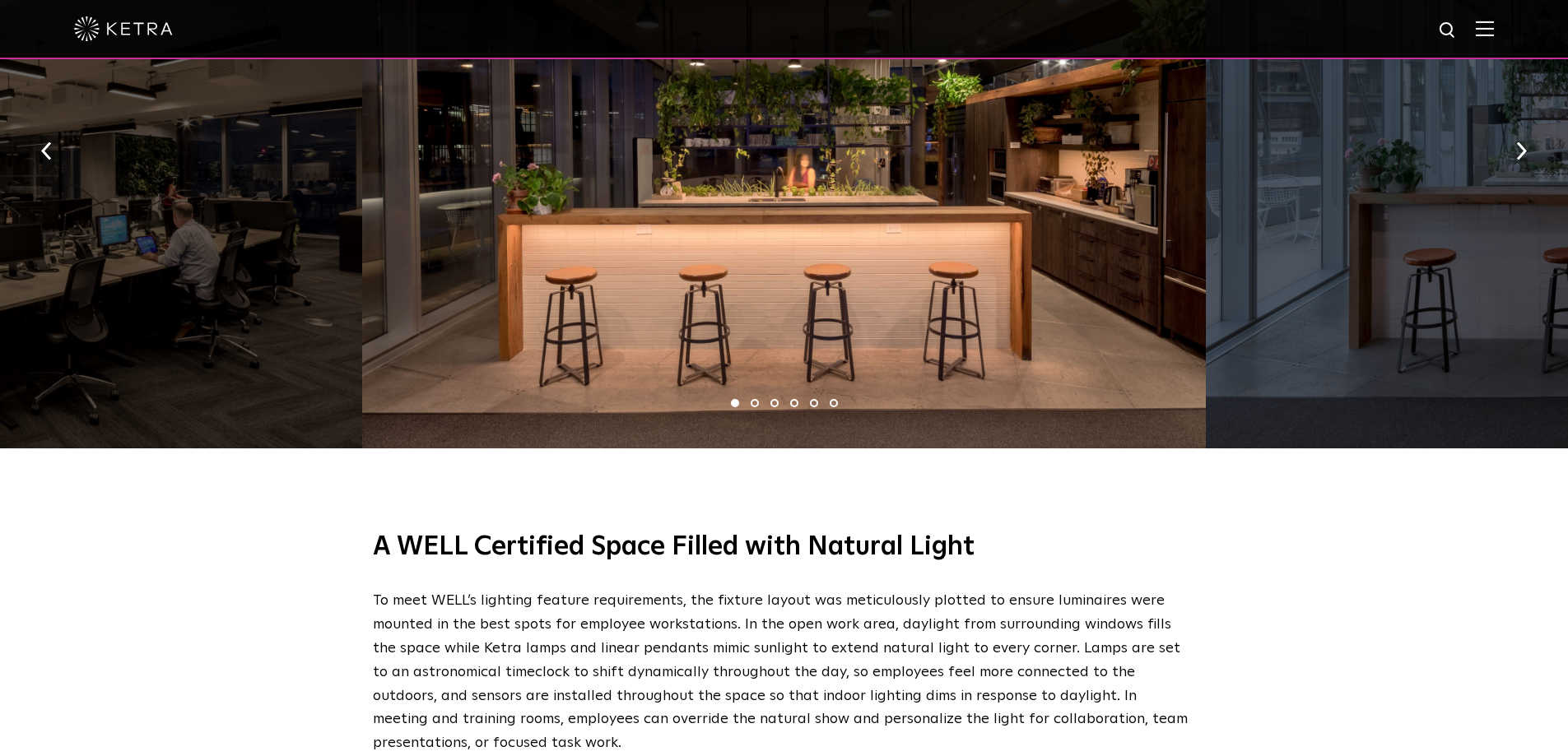 scroll, scrollTop: 2822, scrollLeft: 0, axis: vertical 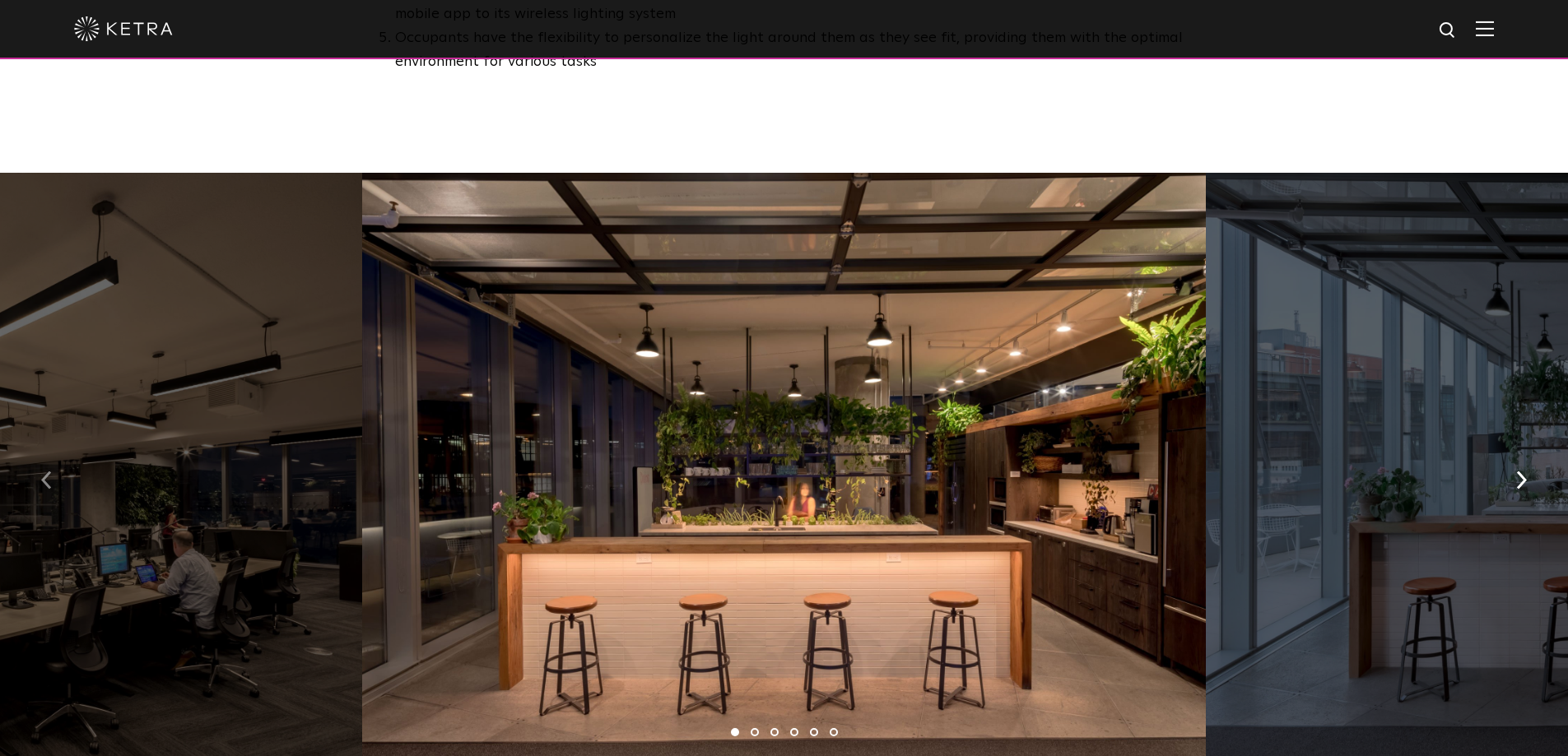 click at bounding box center (46, 479) 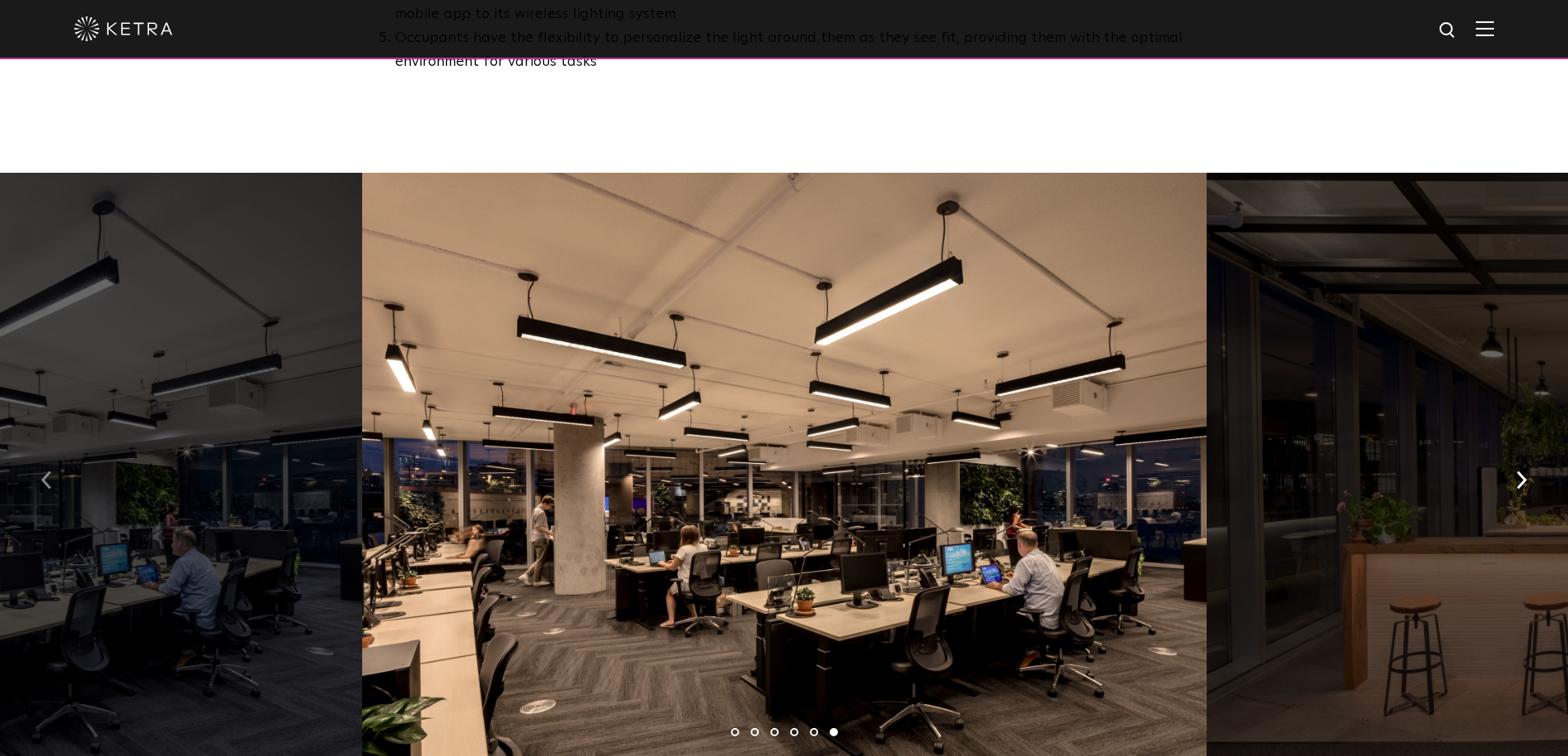 click at bounding box center [46, 480] 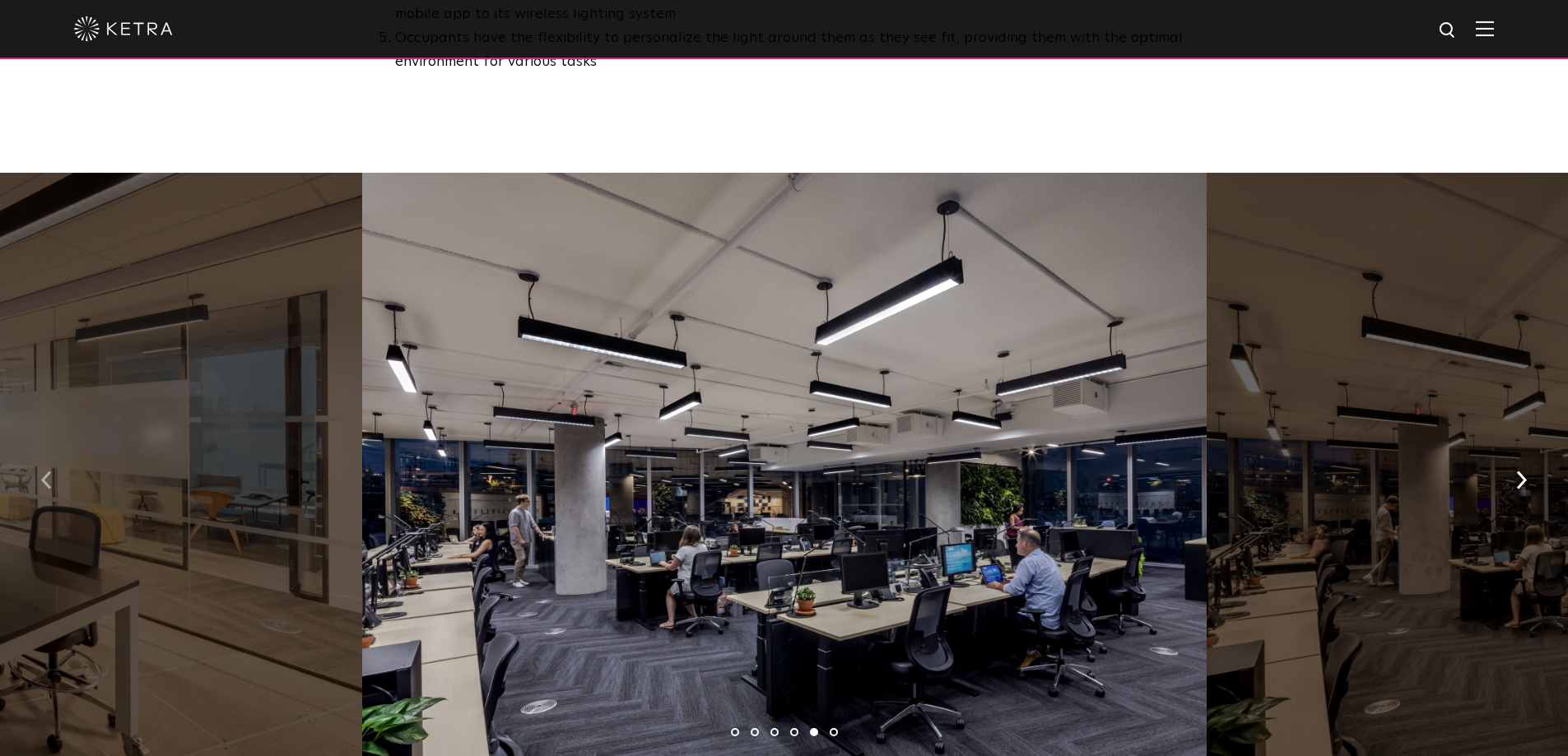 click at bounding box center (46, 480) 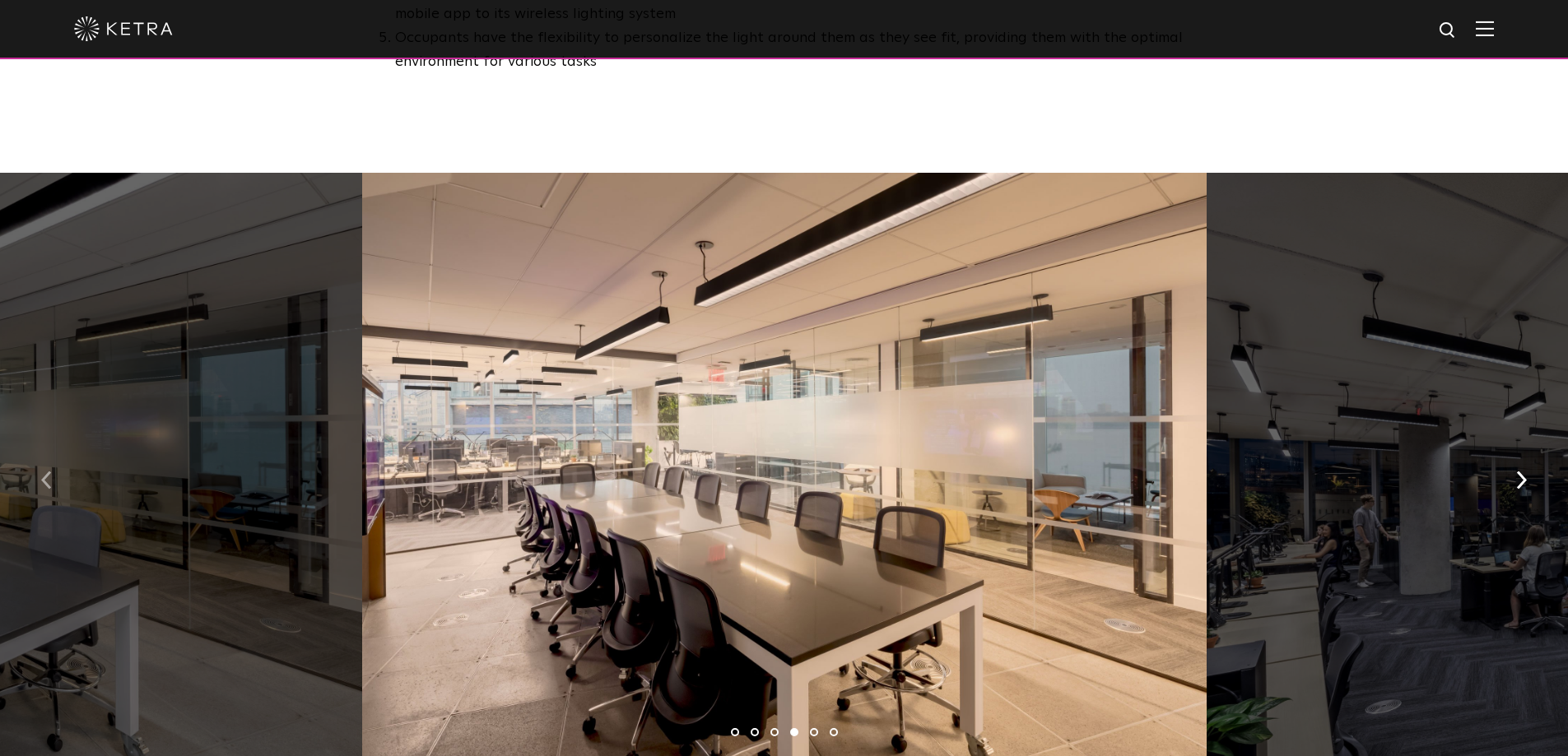 click at bounding box center [46, 479] 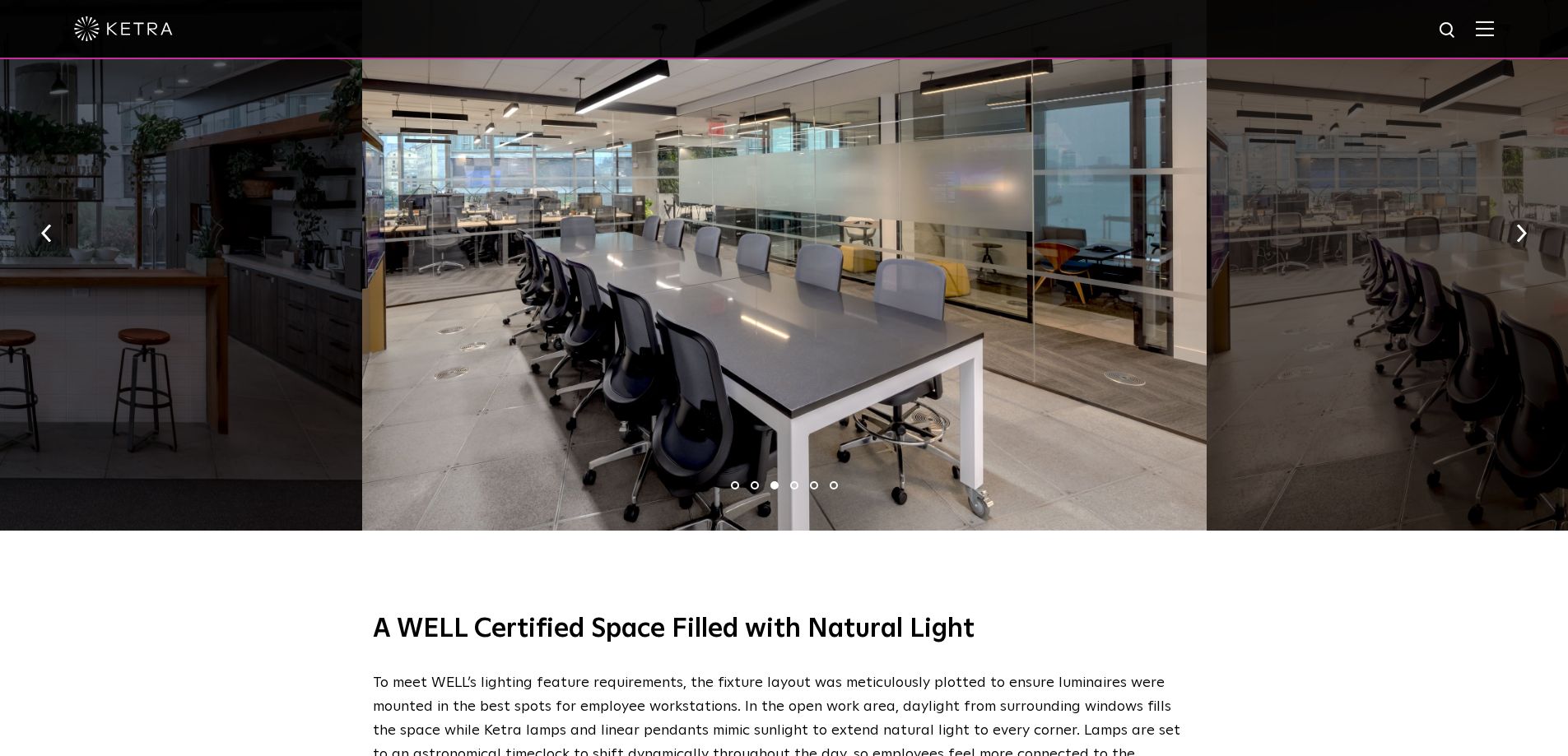 scroll, scrollTop: 2904, scrollLeft: 0, axis: vertical 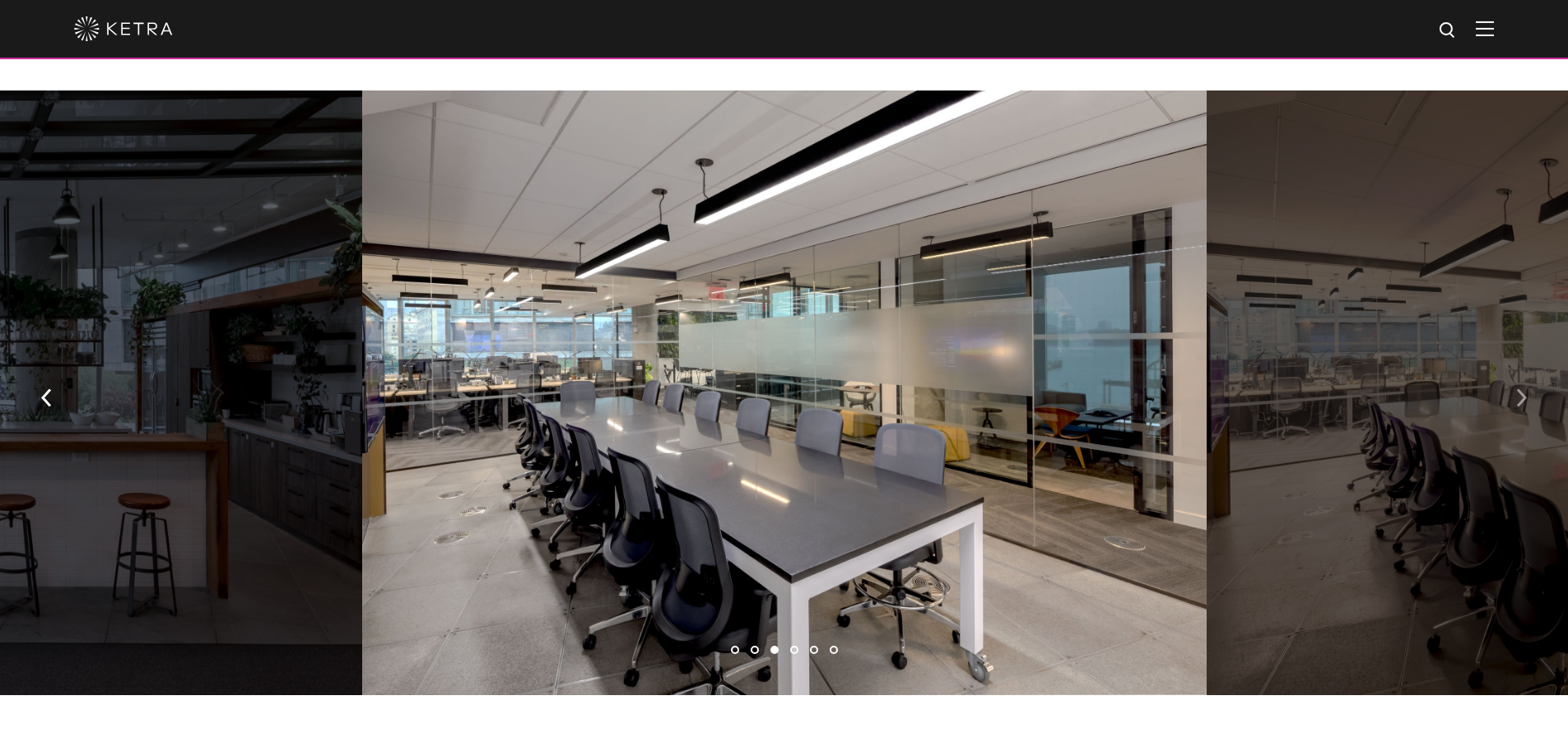 click at bounding box center [1521, 397] 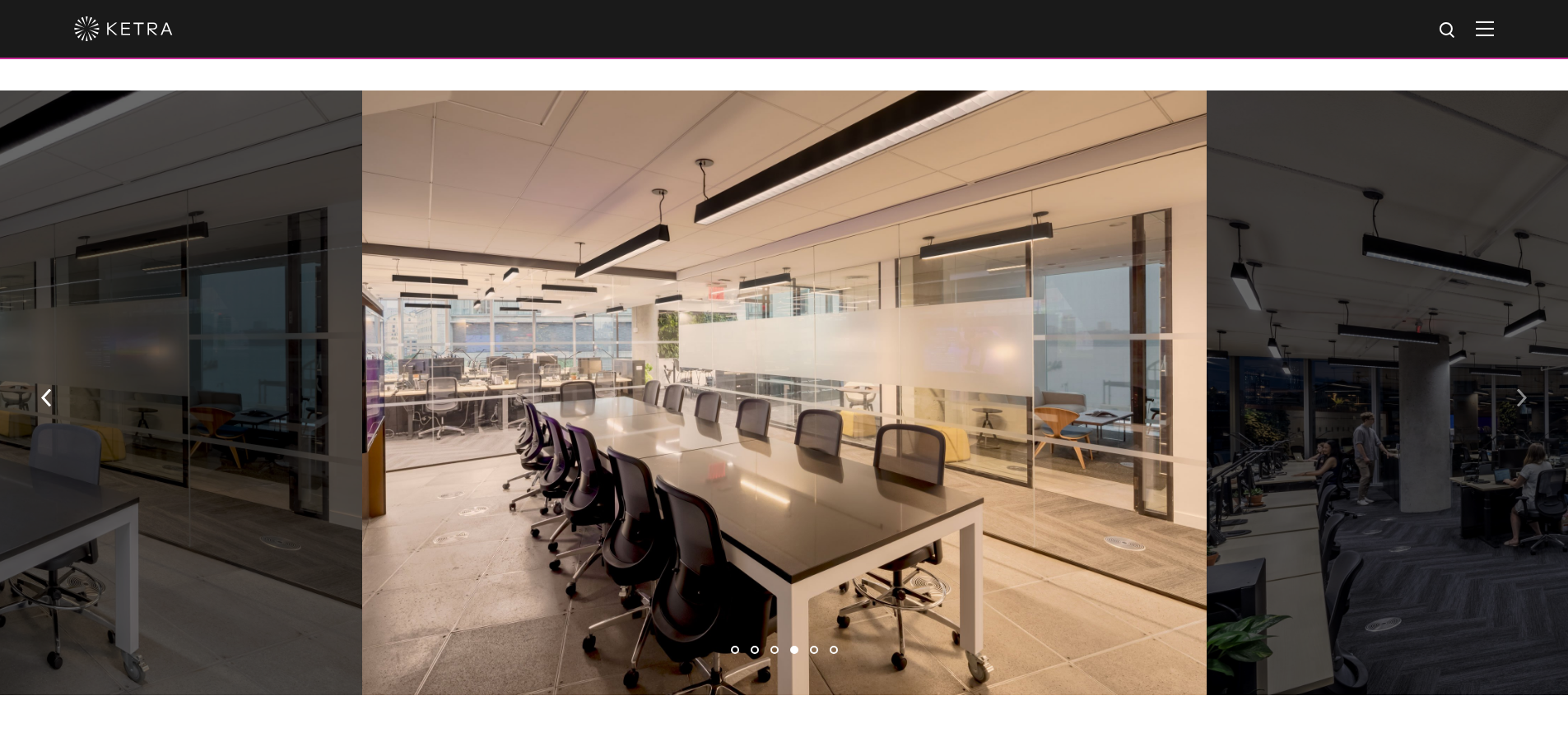 click at bounding box center [1521, 398] 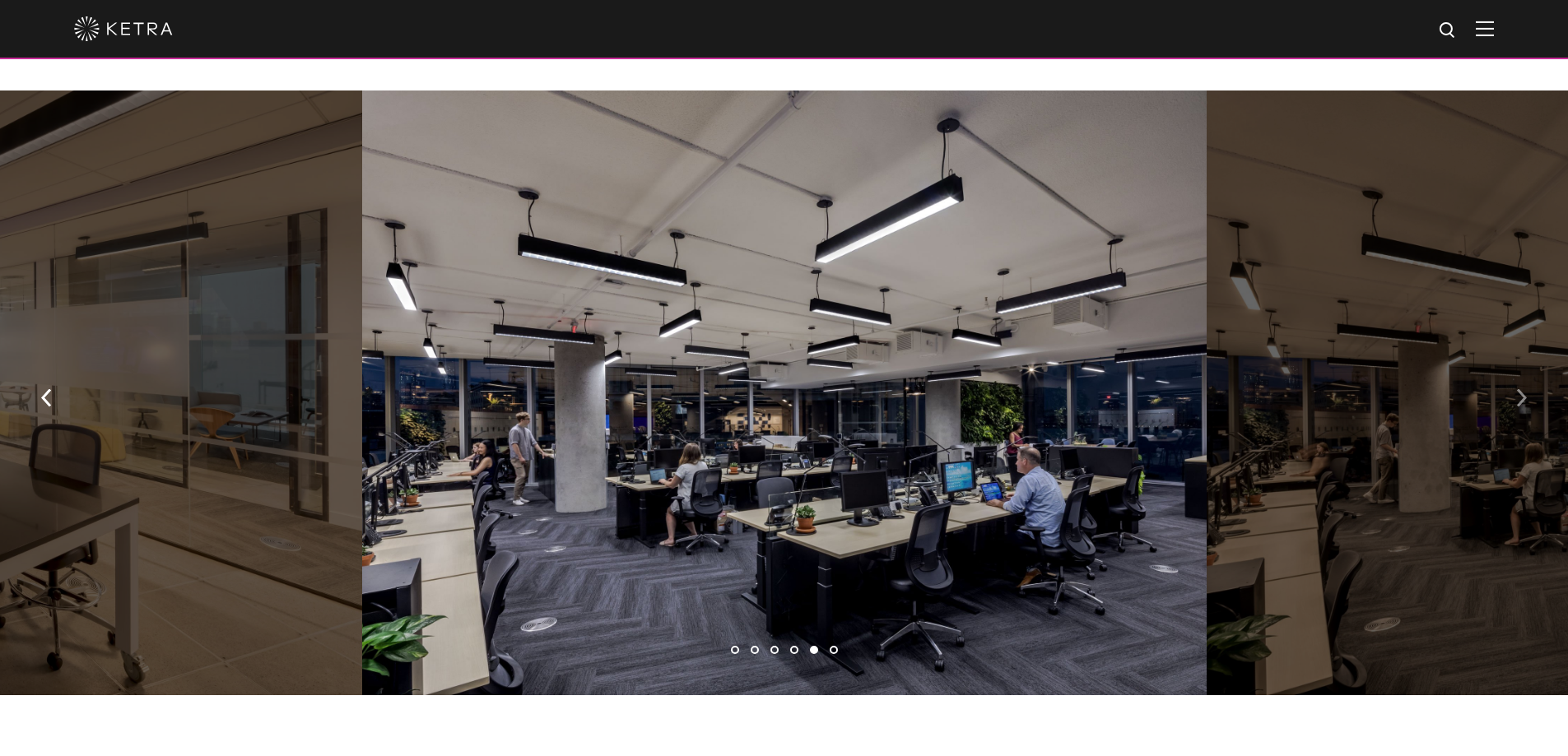 click at bounding box center (1521, 398) 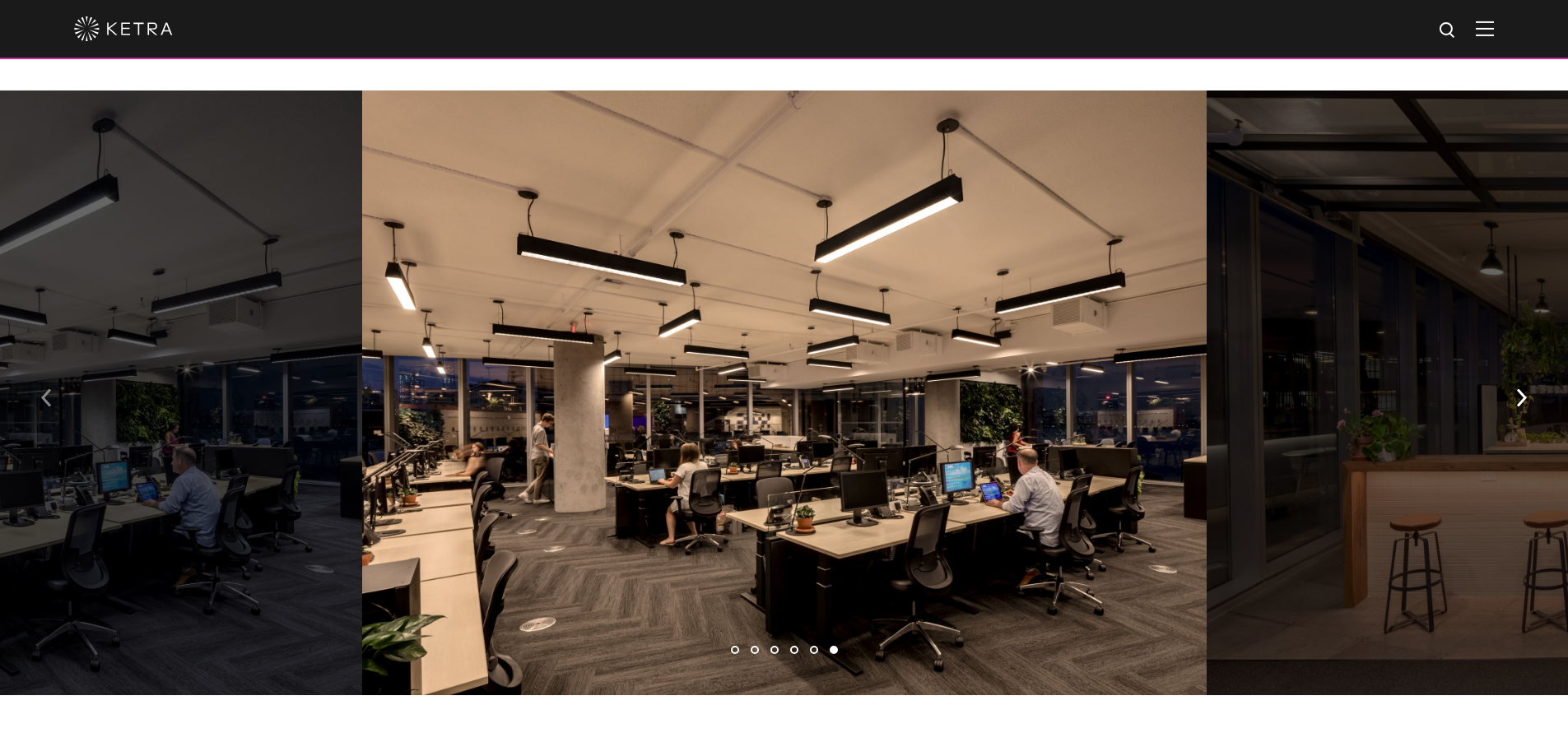 click at bounding box center (46, 397) 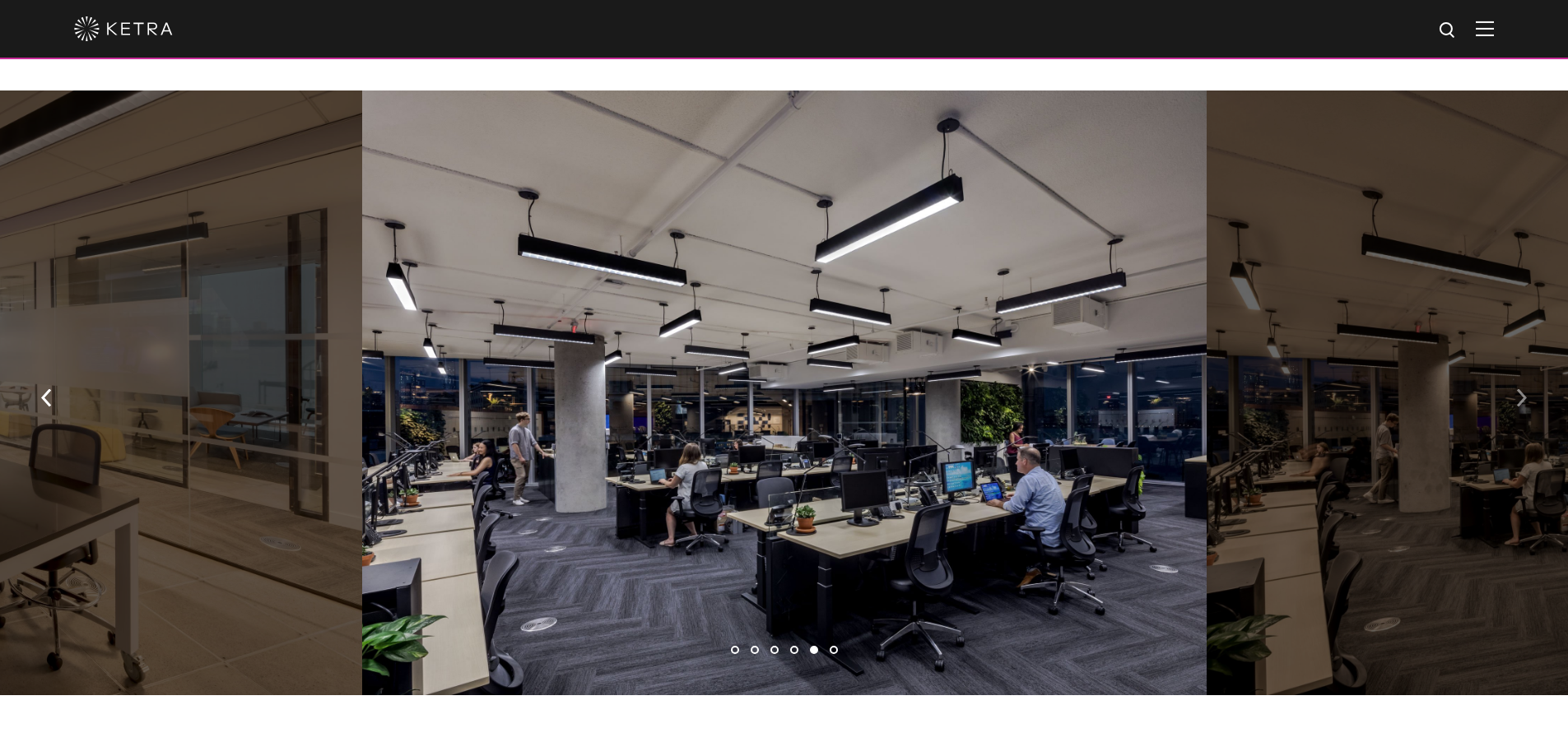 click at bounding box center (1521, 397) 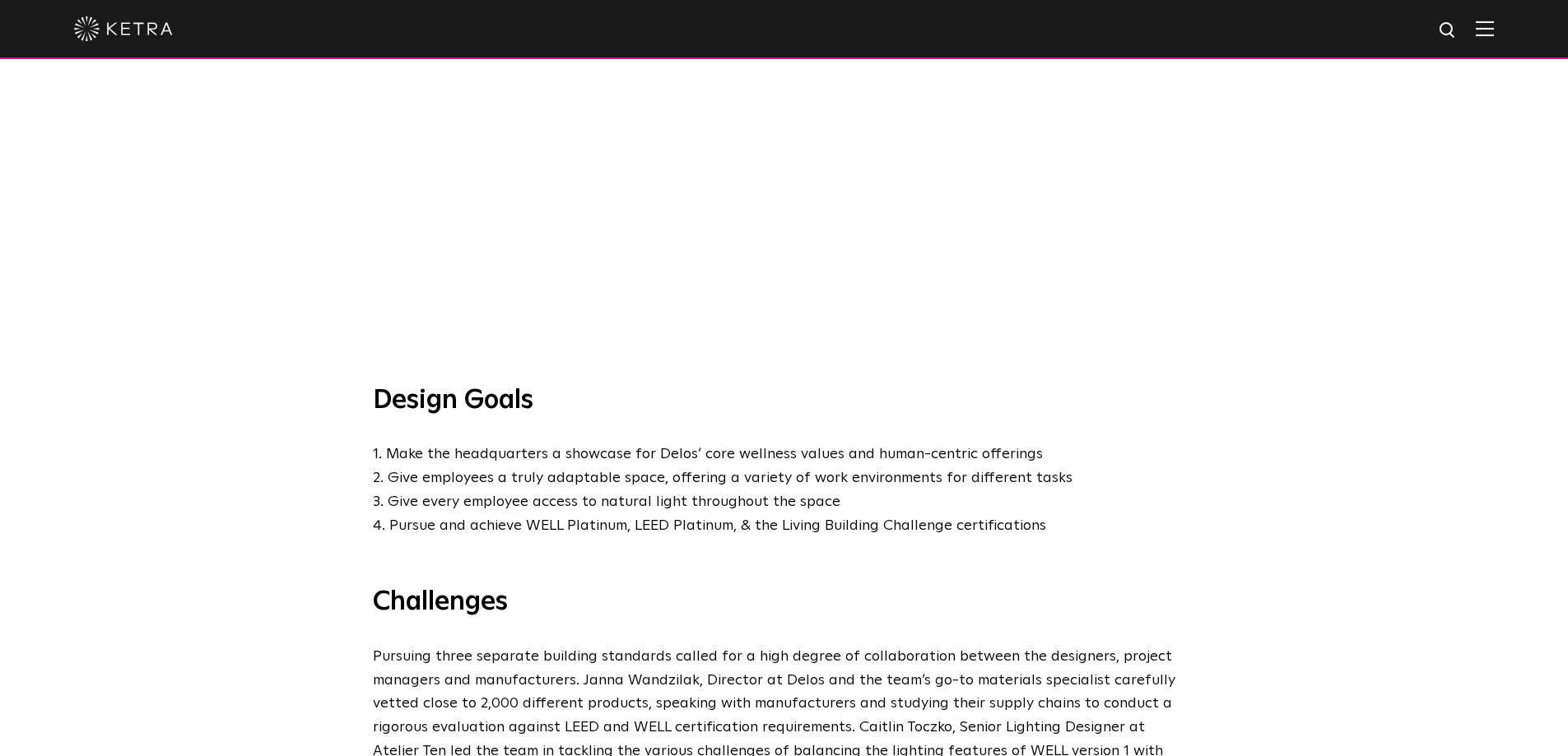 scroll, scrollTop: 601, scrollLeft: 0, axis: vertical 